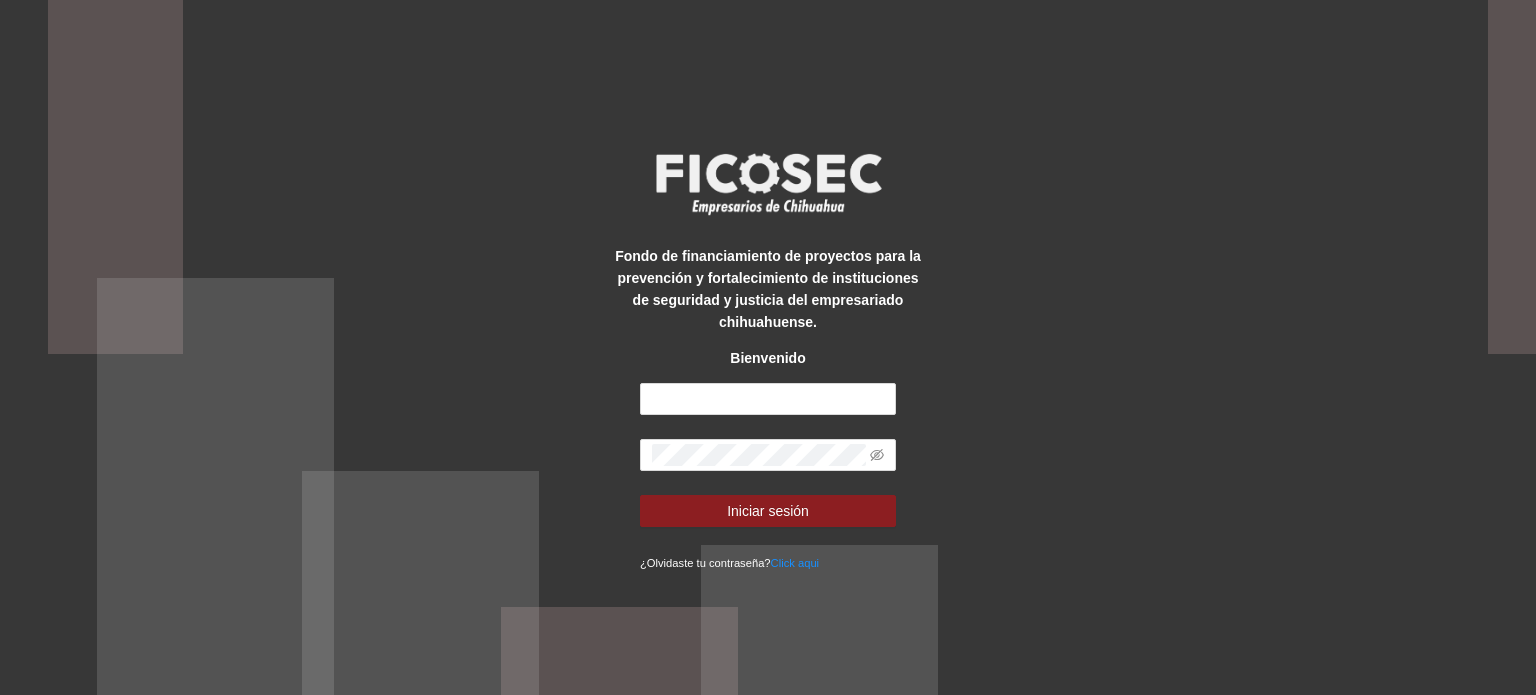 scroll, scrollTop: 0, scrollLeft: 0, axis: both 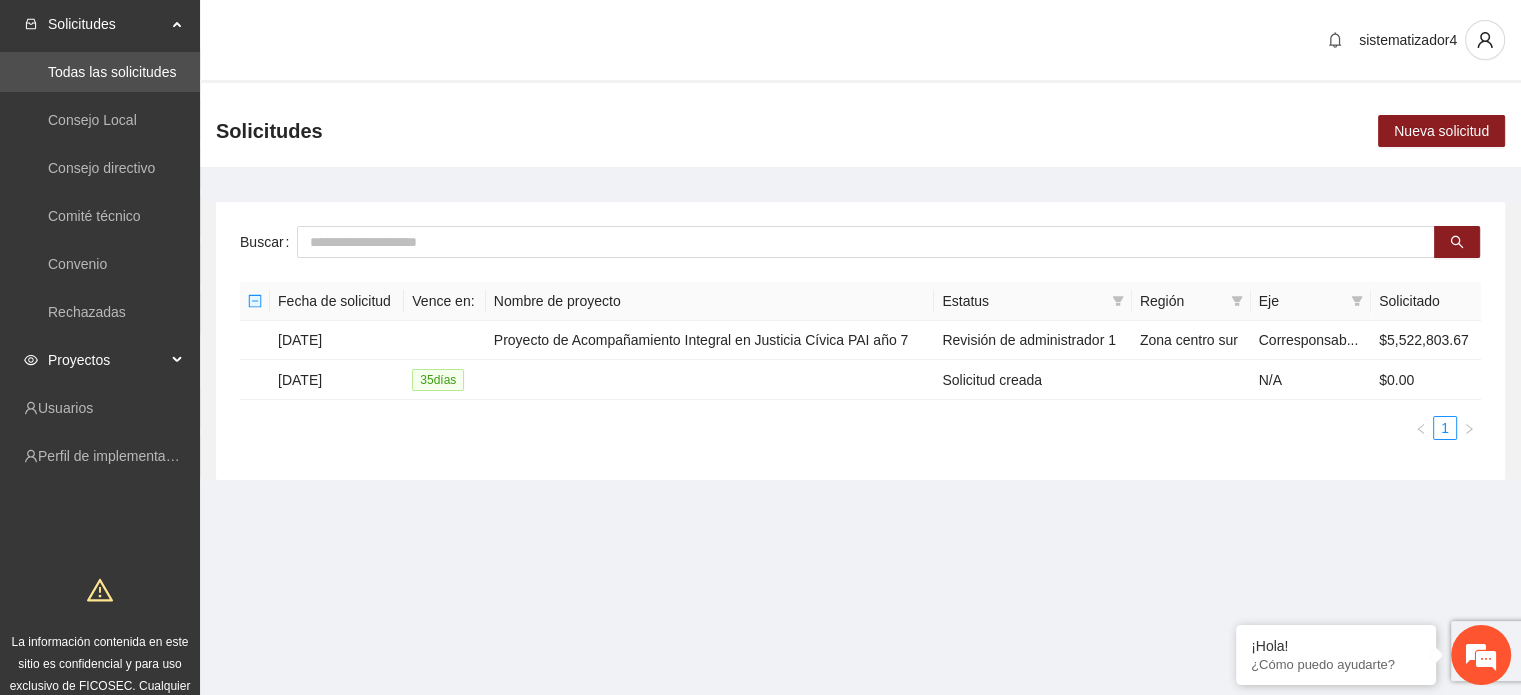click on "Proyectos" at bounding box center [107, 360] 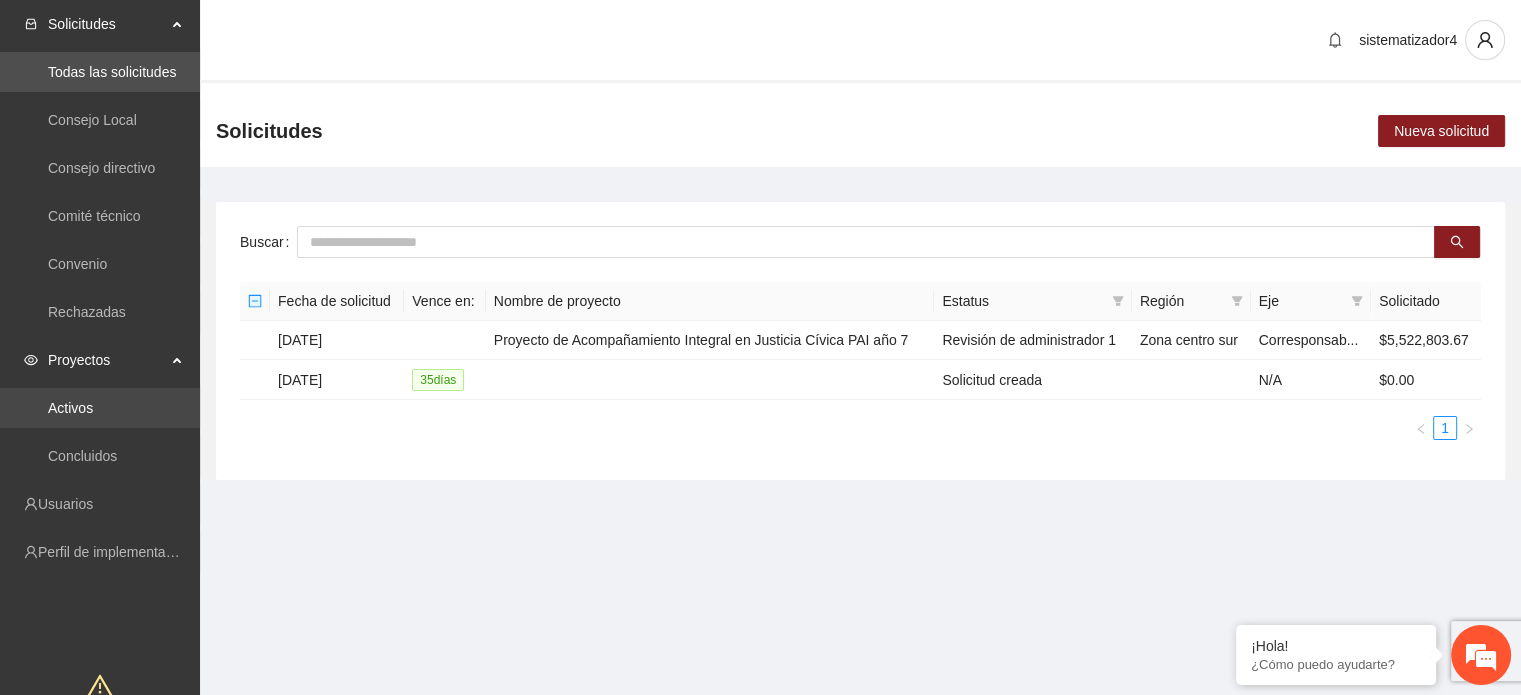 click on "Activos" at bounding box center [70, 408] 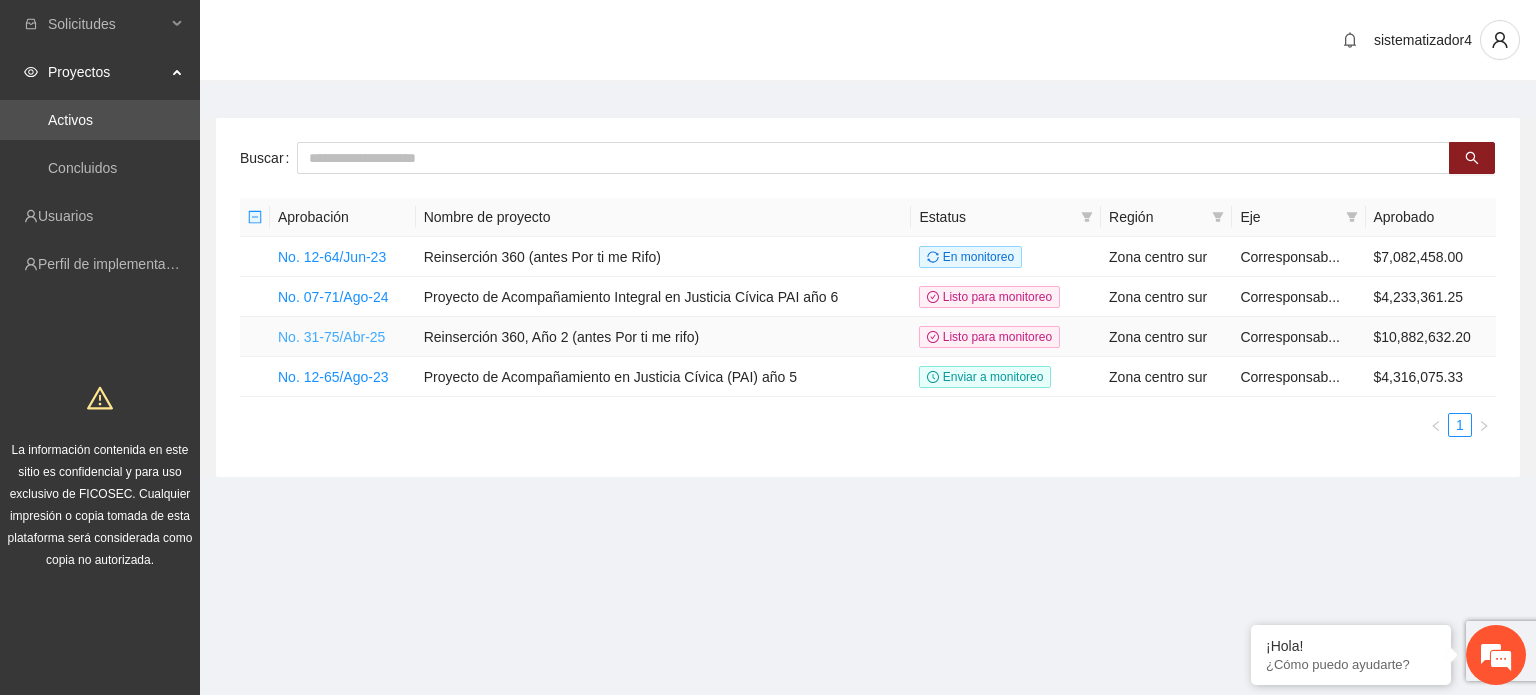 click on "No. 31-75/Abr-25" at bounding box center [331, 337] 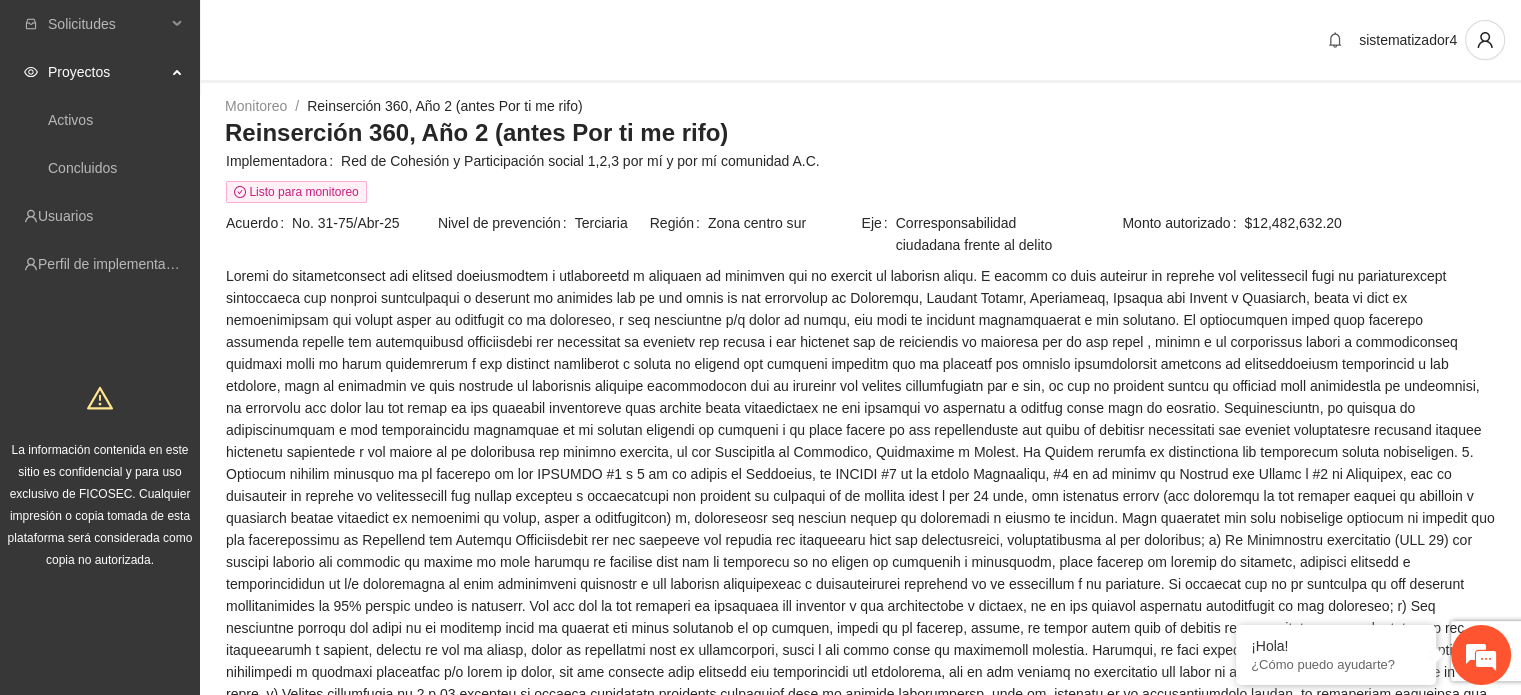 scroll, scrollTop: 900, scrollLeft: 0, axis: vertical 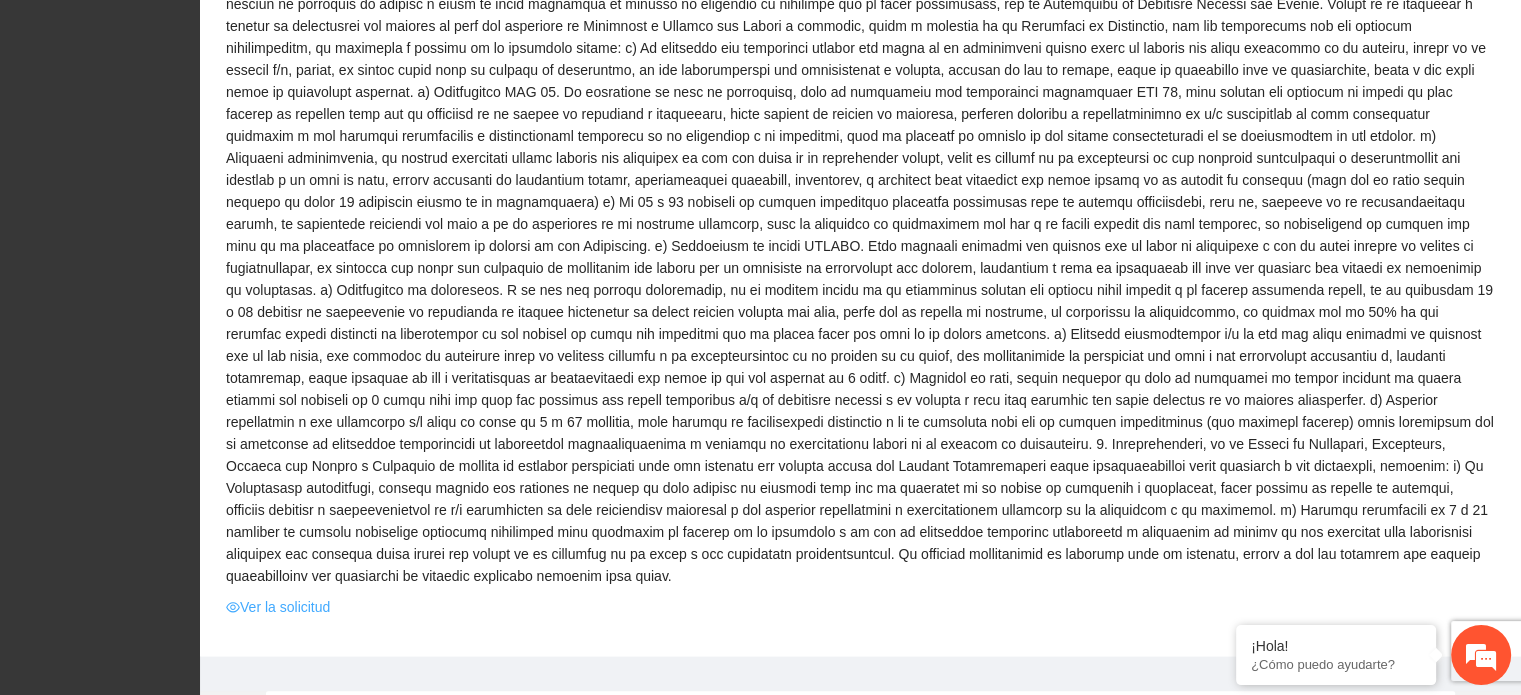 click on "Ver la solicitud" at bounding box center [278, 607] 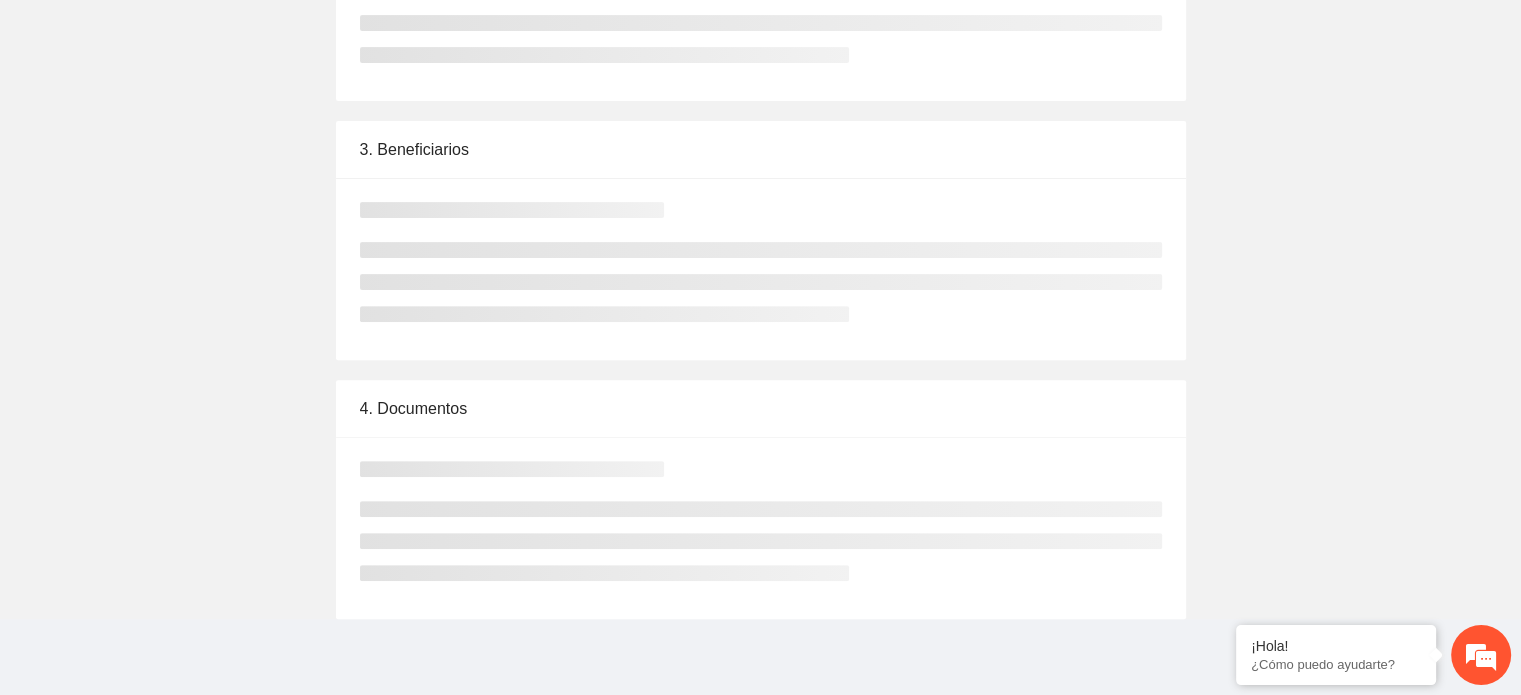 scroll, scrollTop: 0, scrollLeft: 0, axis: both 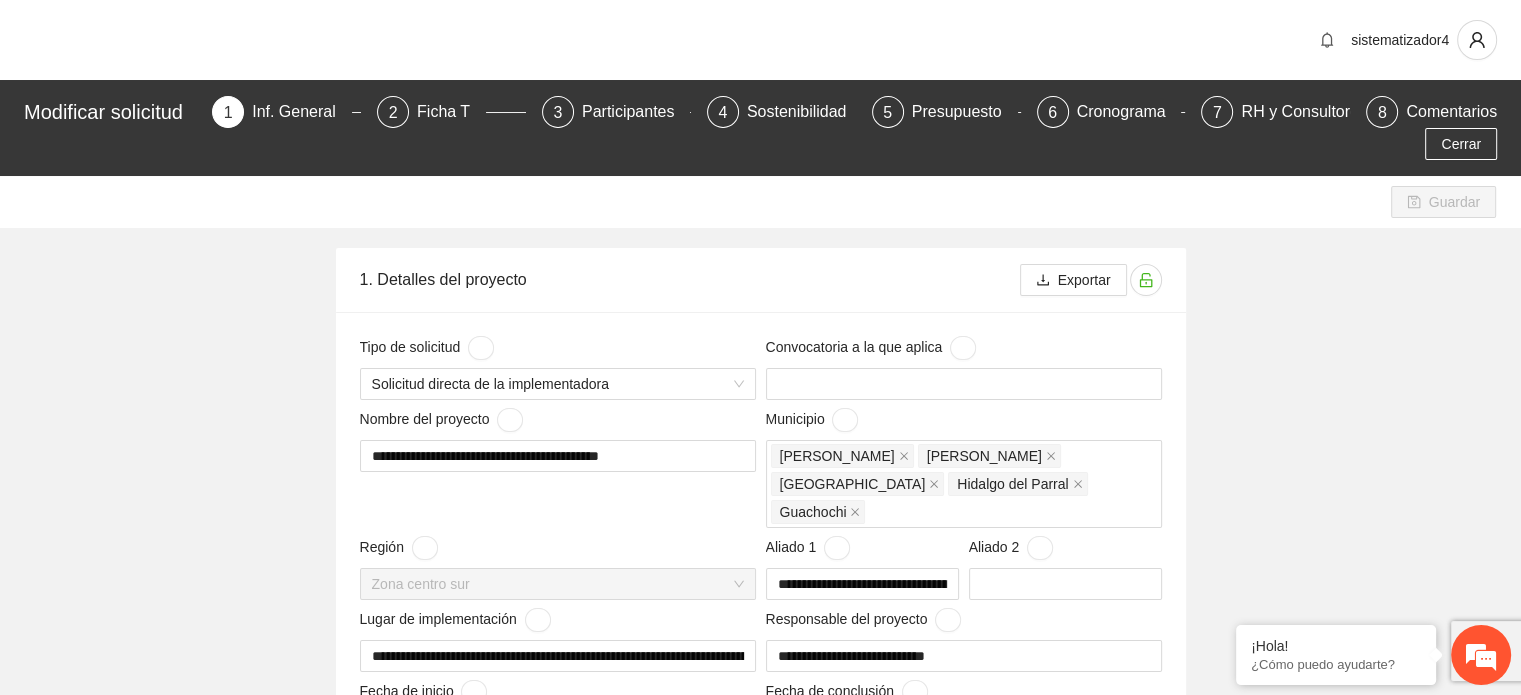 type 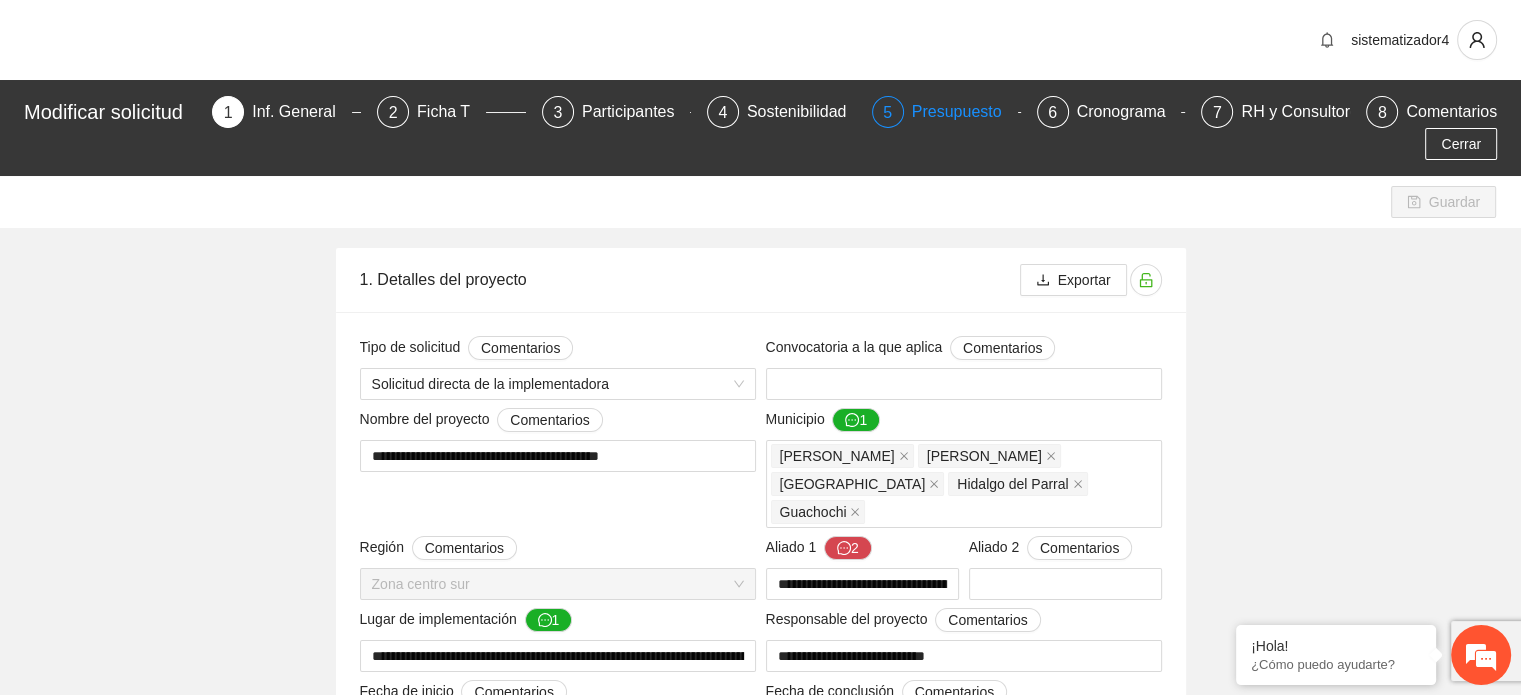 click on "Presupuesto" at bounding box center (965, 112) 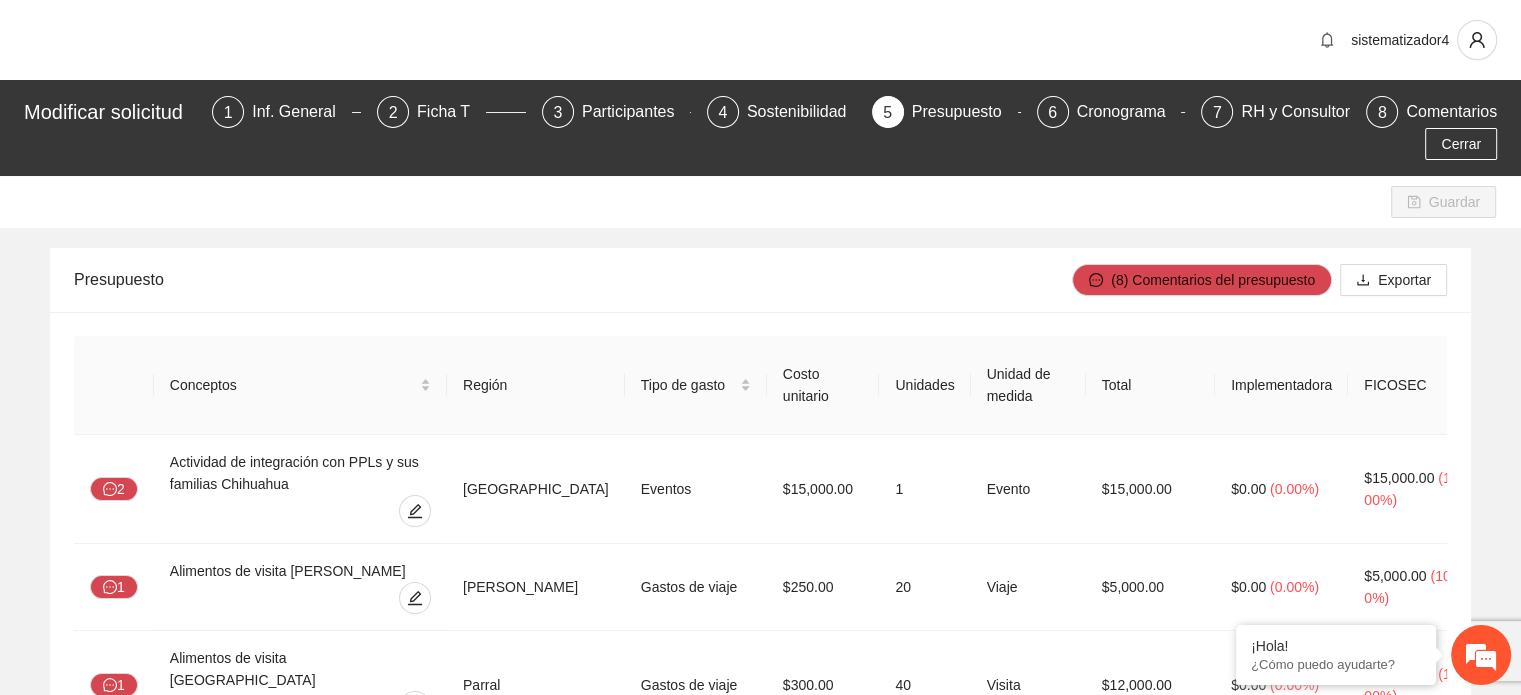 click on "Modificar solicitud 1 Inf. General 2 Ficha T 3 Participantes 4 Sostenibilidad 5 Presupuesto 6 Cronograma 7 RH y Consultores 8 Comentarios Cerrar" at bounding box center (760, 128) 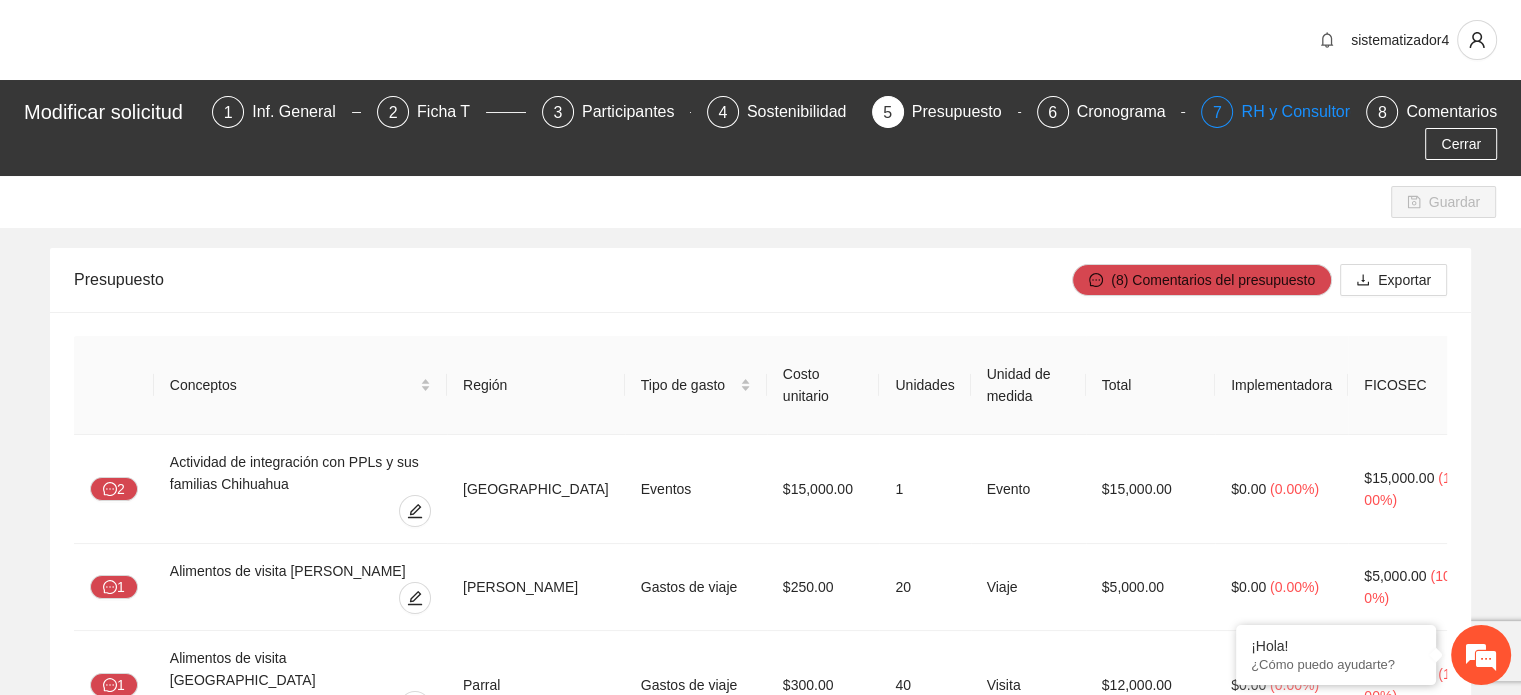 click on "RH y Consultores" at bounding box center (1311, 112) 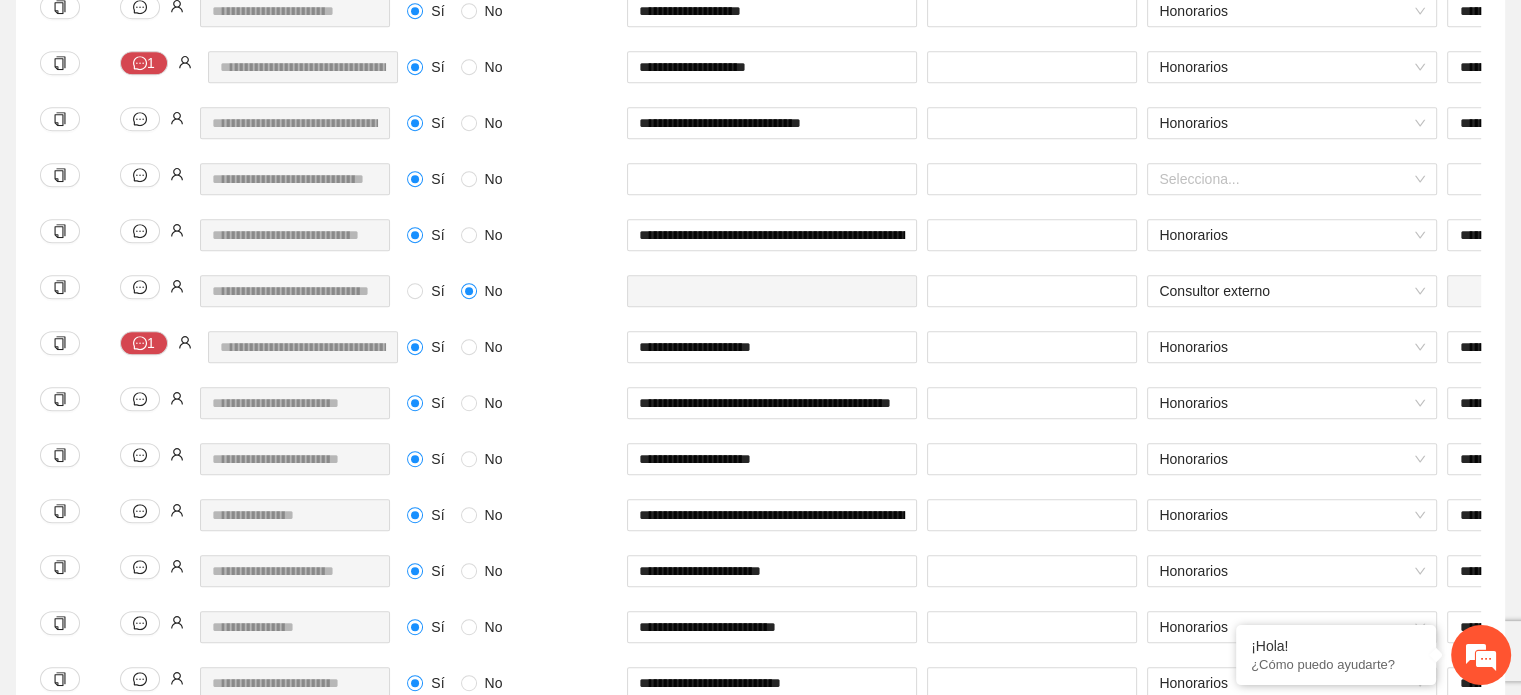 scroll, scrollTop: 1000, scrollLeft: 0, axis: vertical 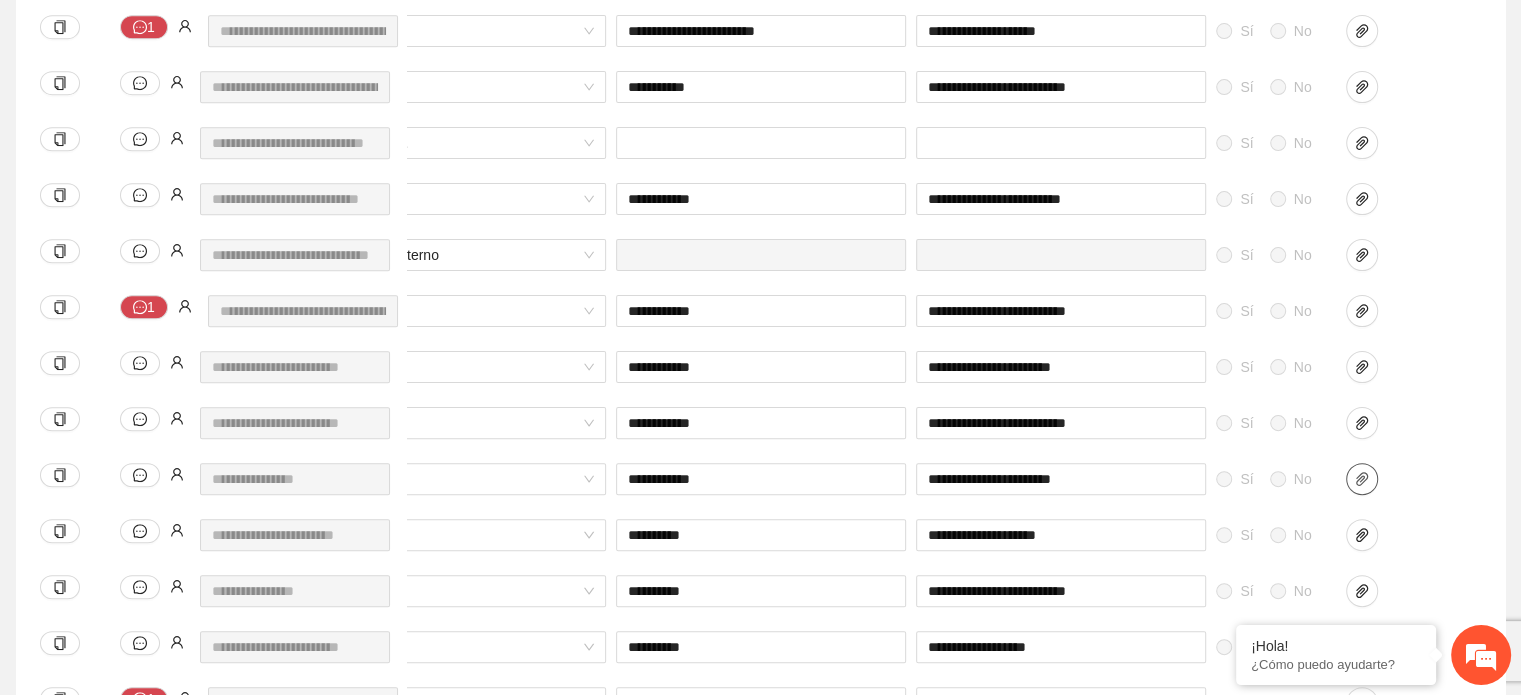 click 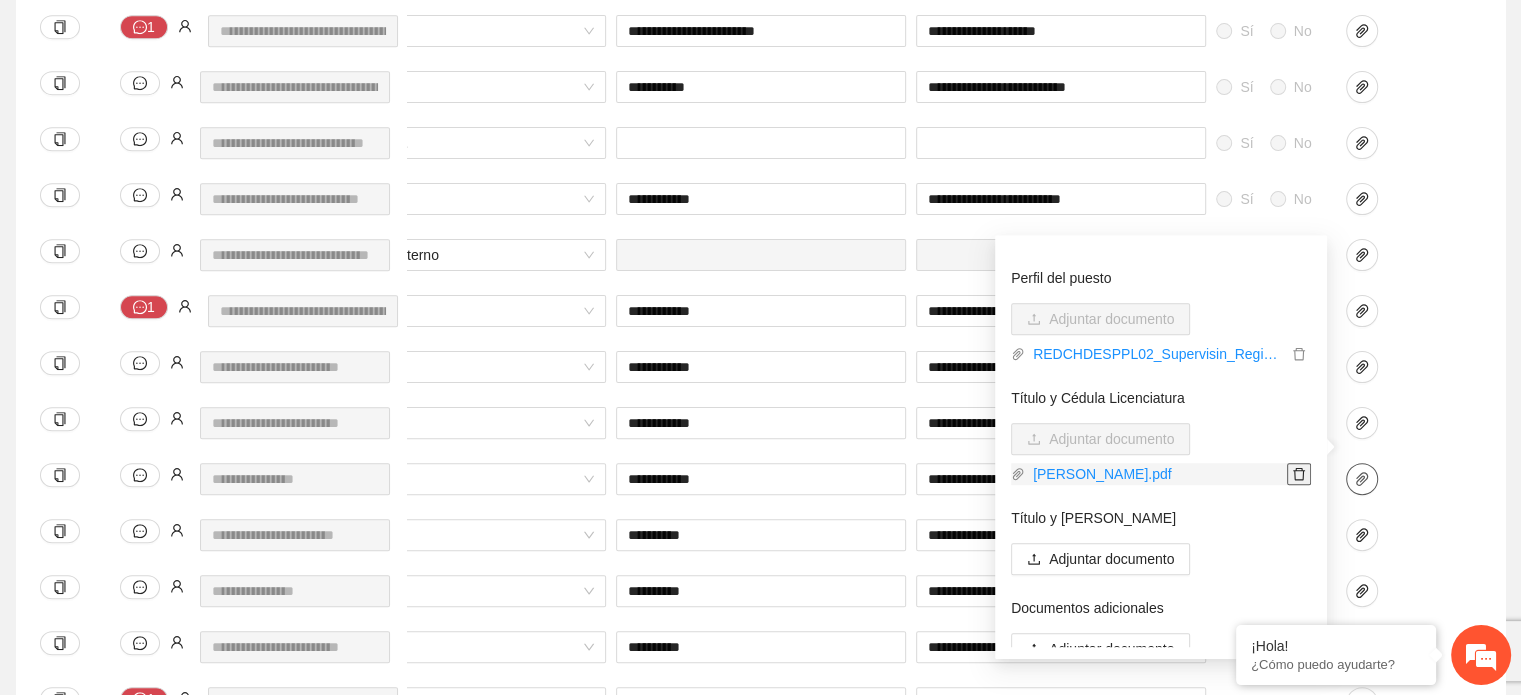 scroll, scrollTop: 192, scrollLeft: 0, axis: vertical 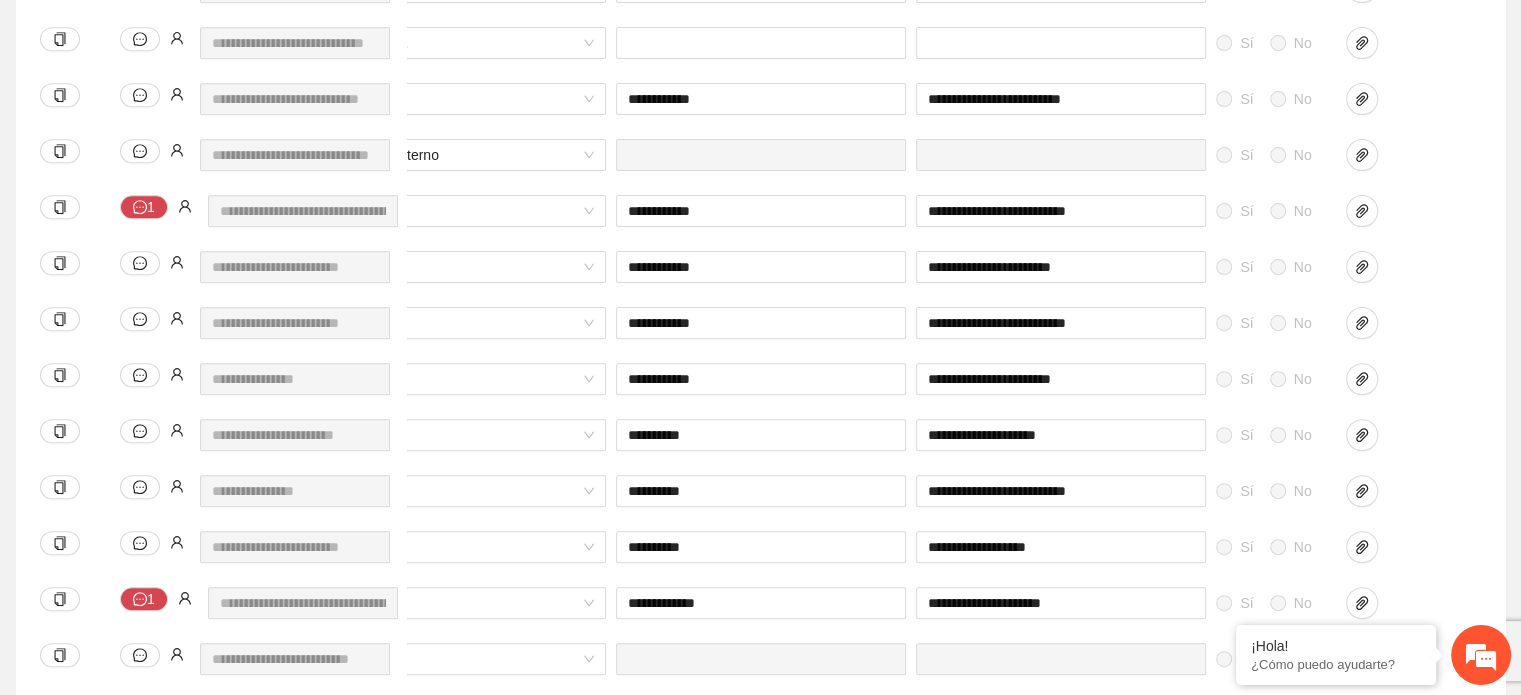 click on "**********" at bounding box center (760, 957) 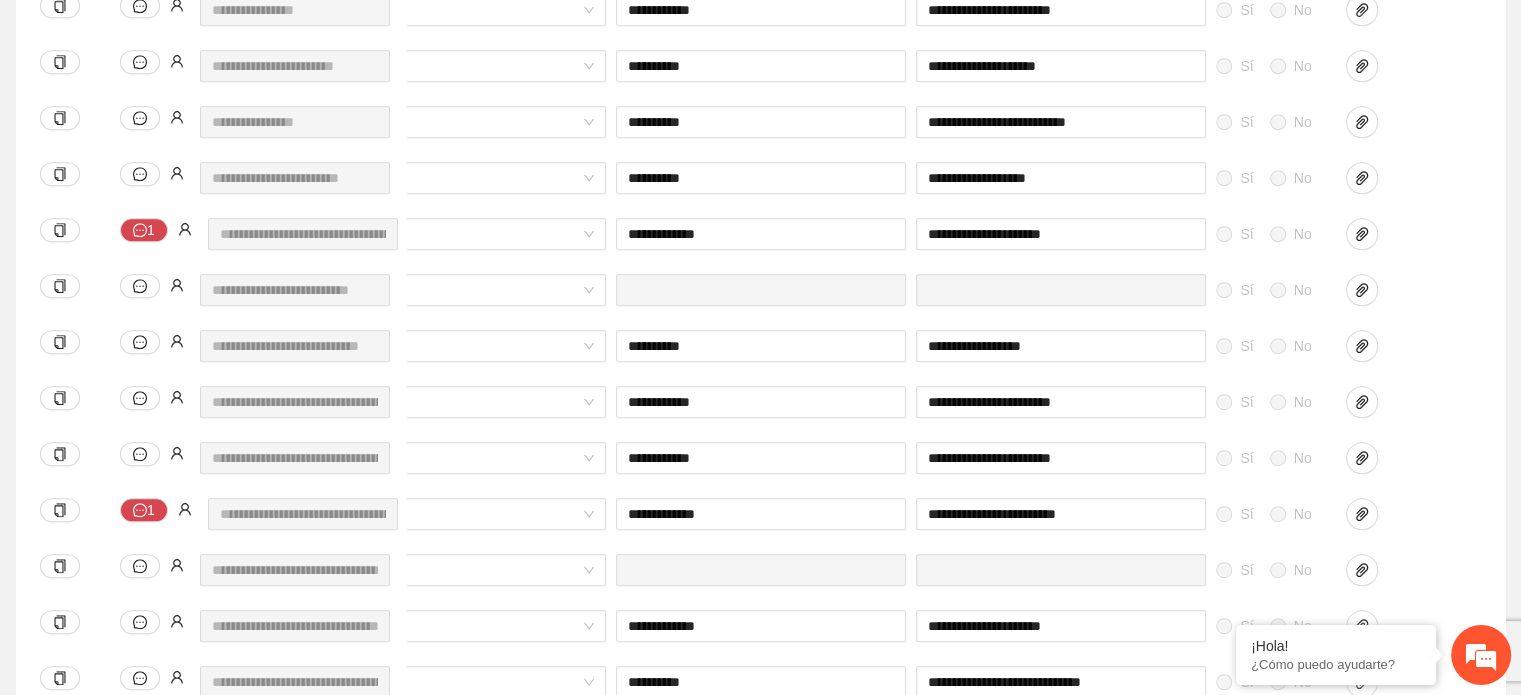 scroll, scrollTop: 1500, scrollLeft: 0, axis: vertical 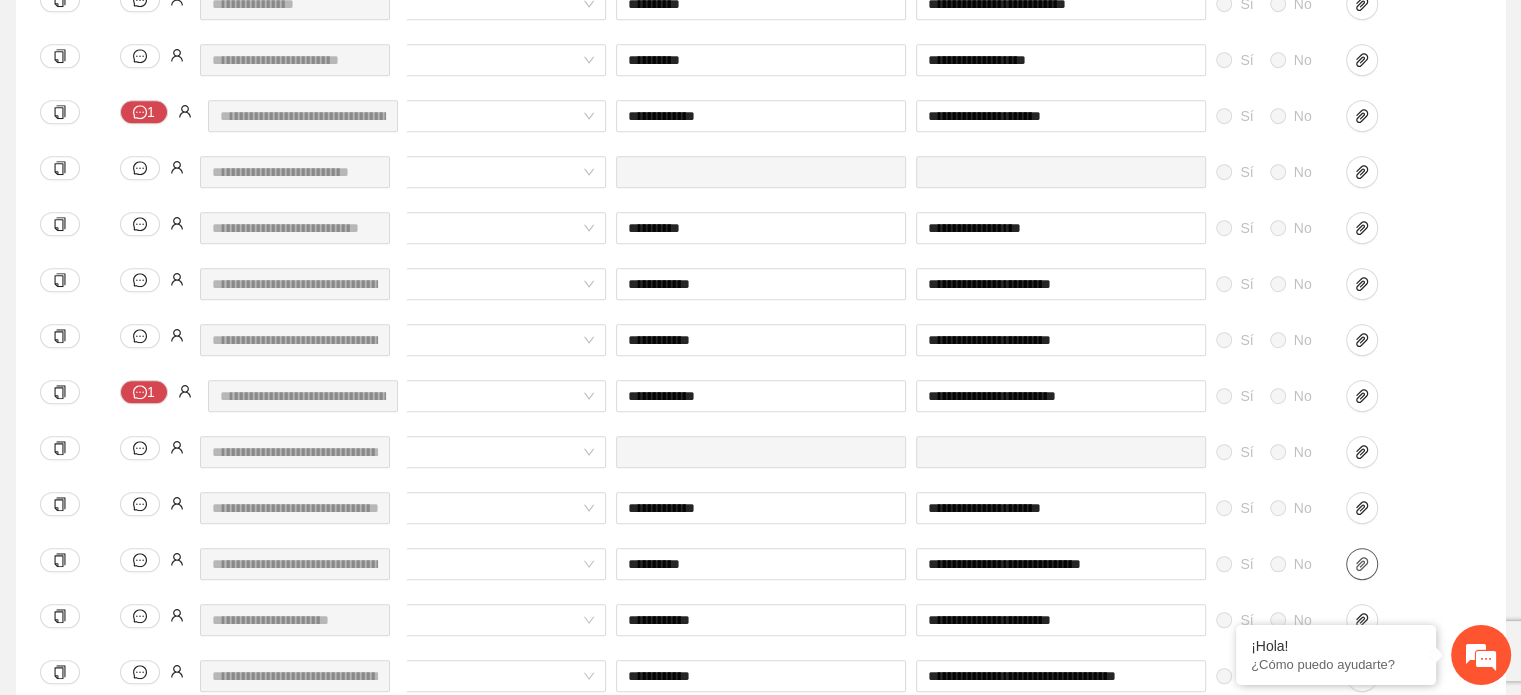 click 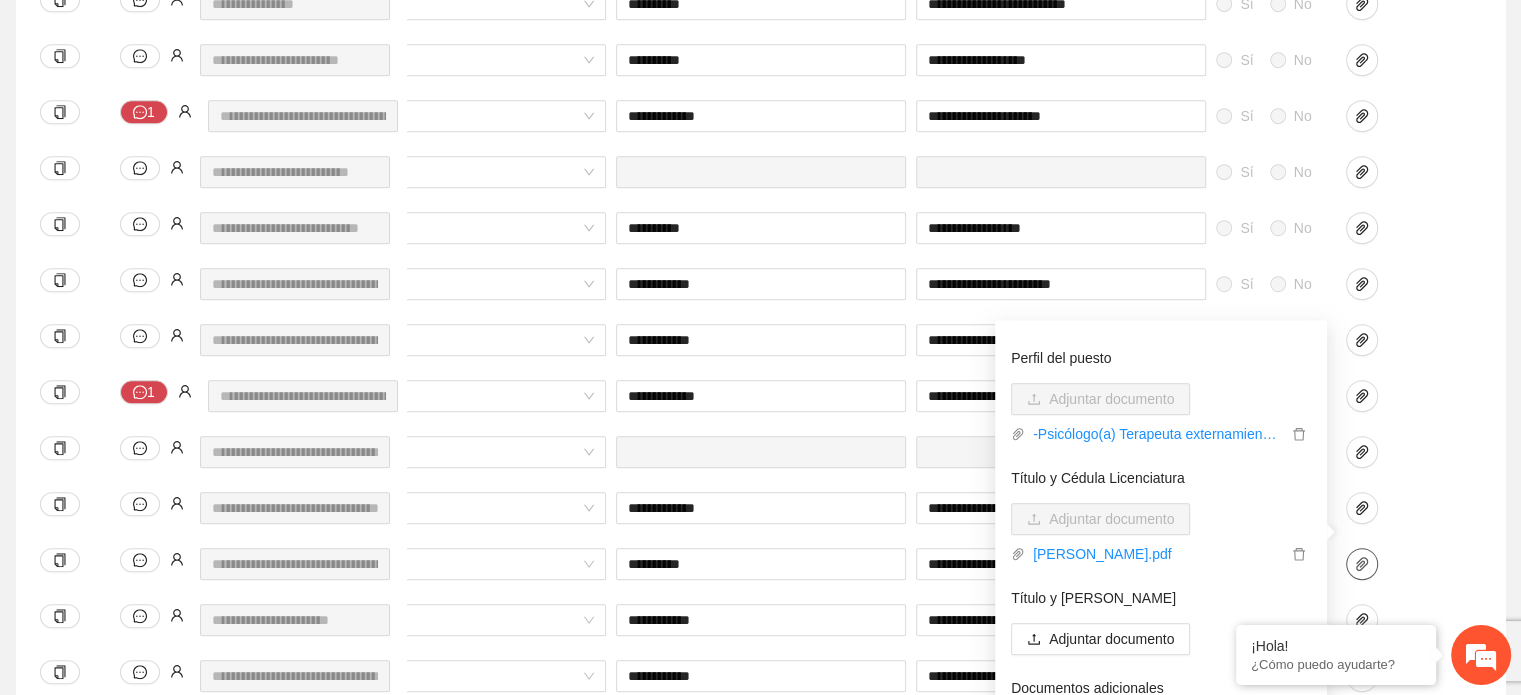scroll, scrollTop: 161, scrollLeft: 0, axis: vertical 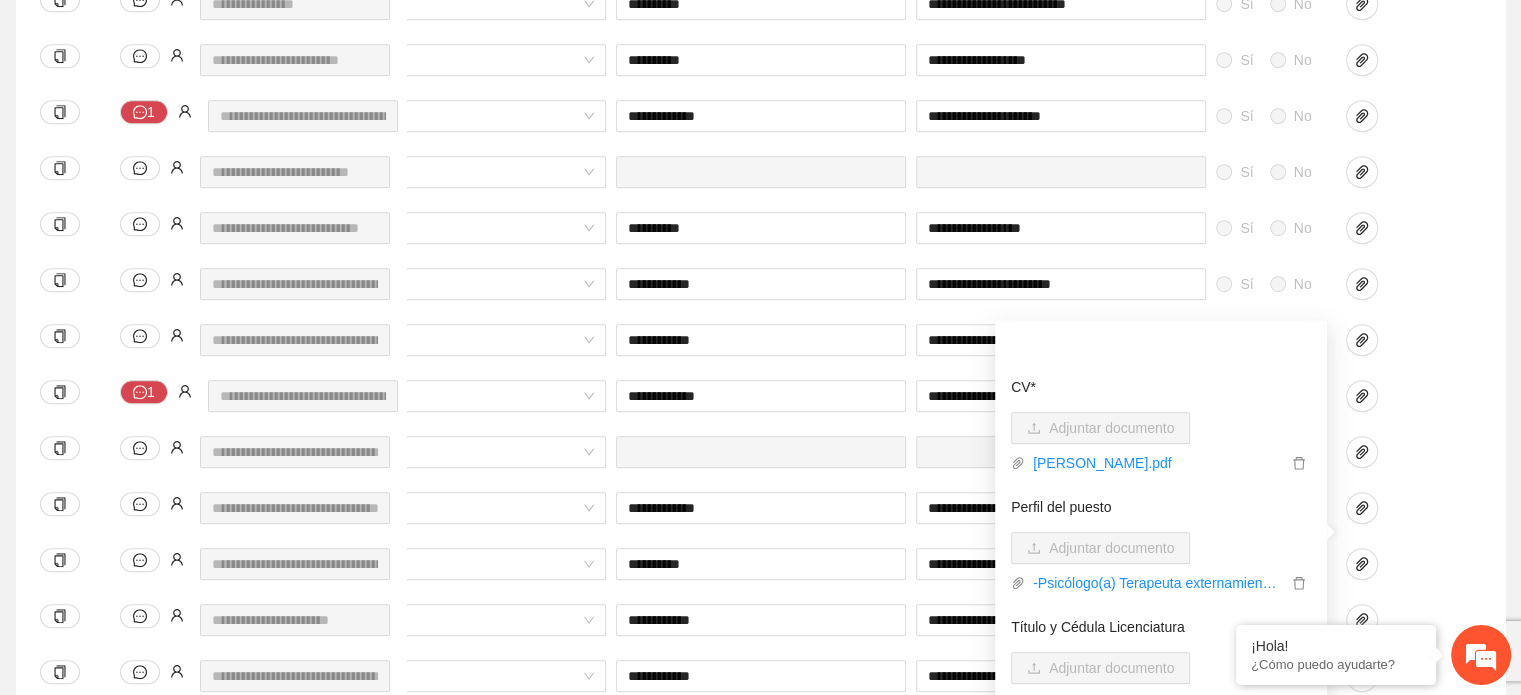 click on "**********" at bounding box center (760, 470) 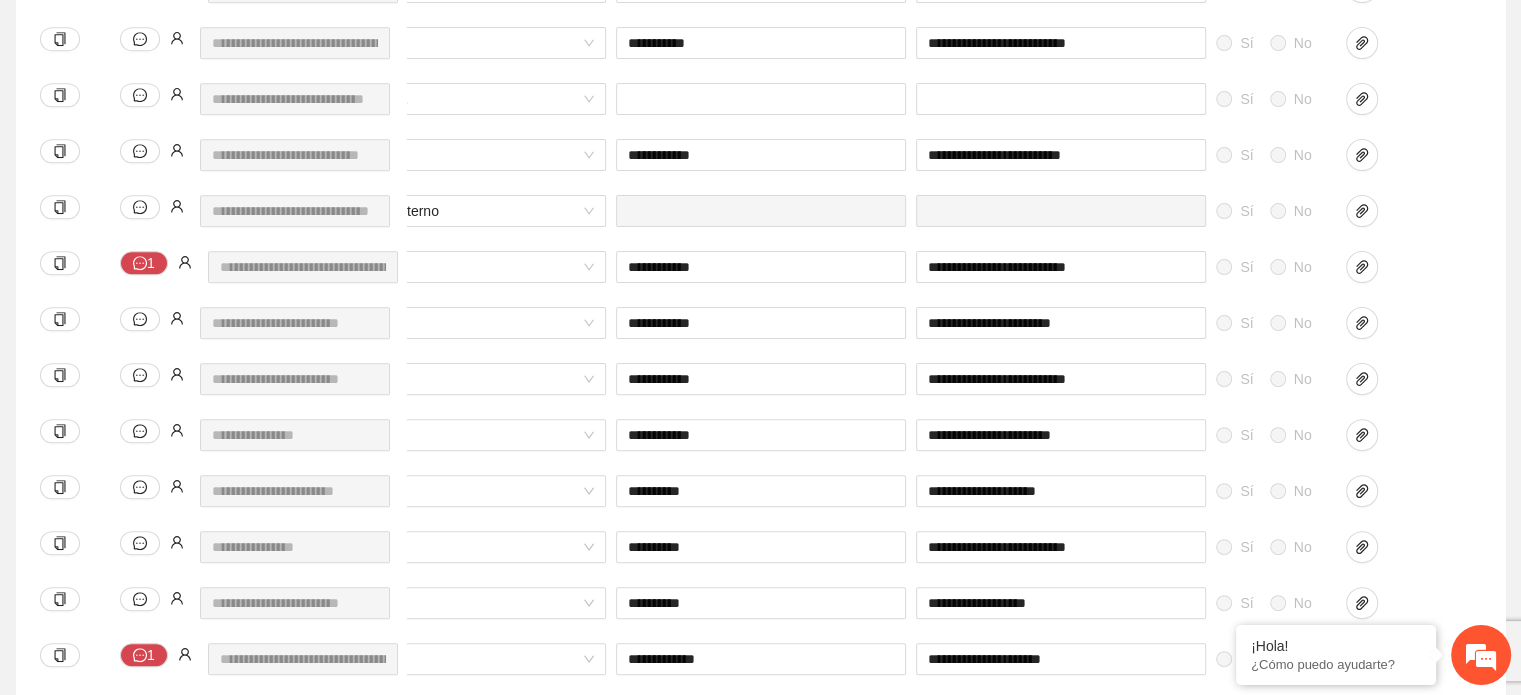 scroll, scrollTop: 1087, scrollLeft: 0, axis: vertical 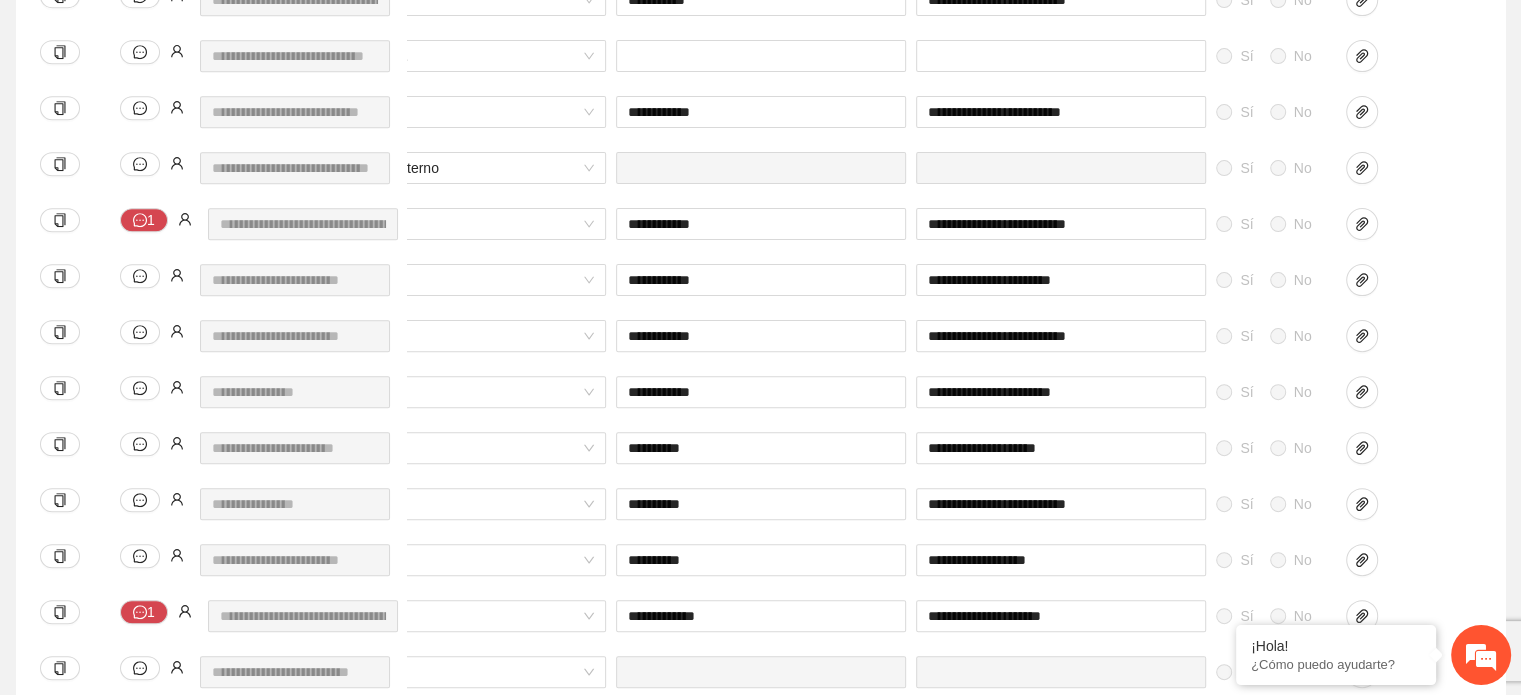 click on "**********" at bounding box center [526, 404] 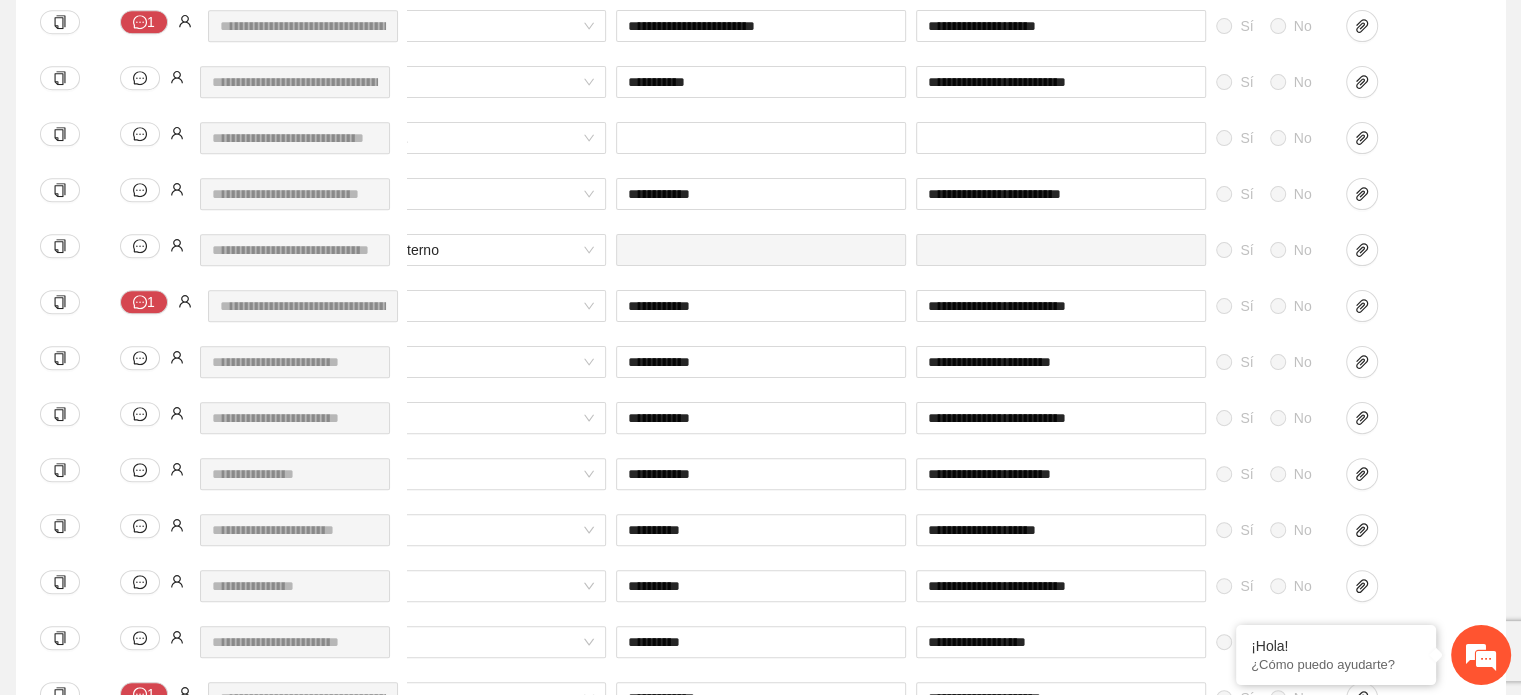 scroll, scrollTop: 1200, scrollLeft: 0, axis: vertical 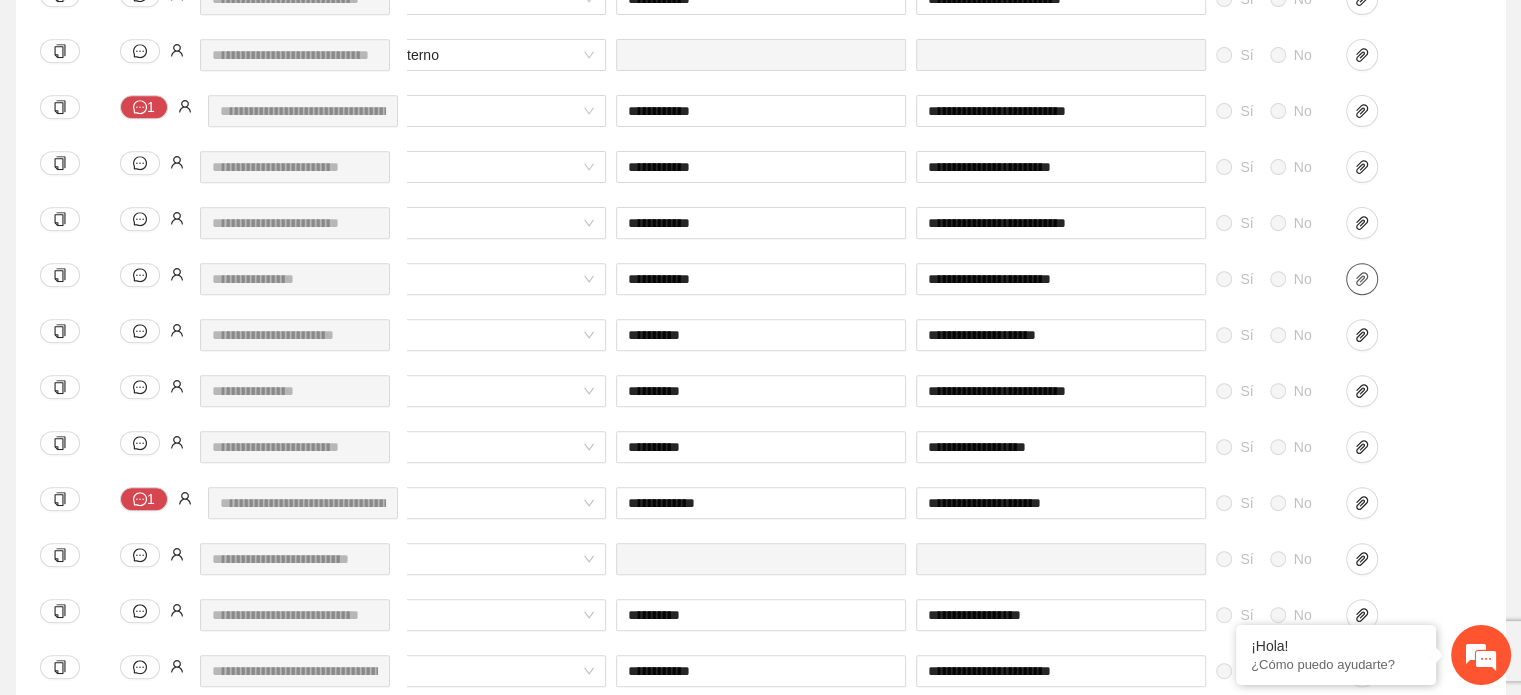 click 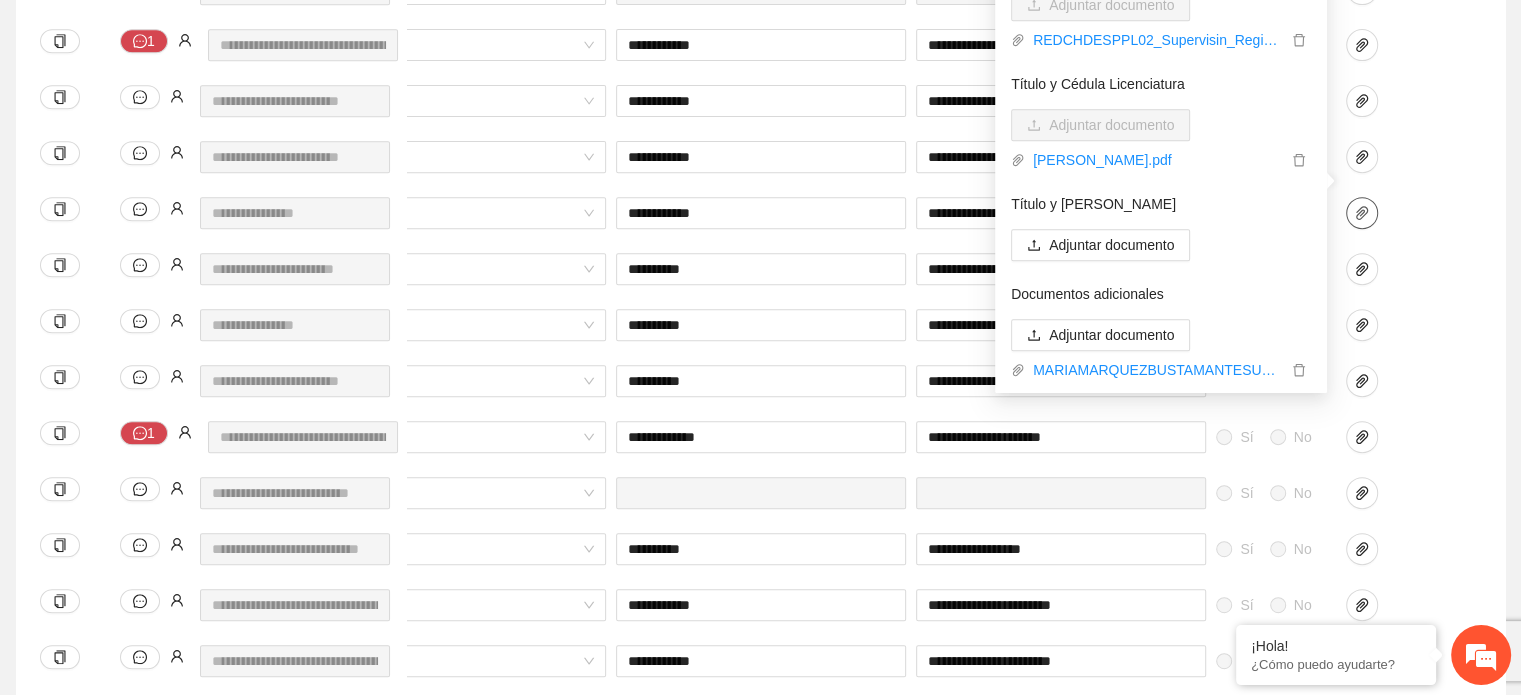 scroll, scrollTop: 1300, scrollLeft: 0, axis: vertical 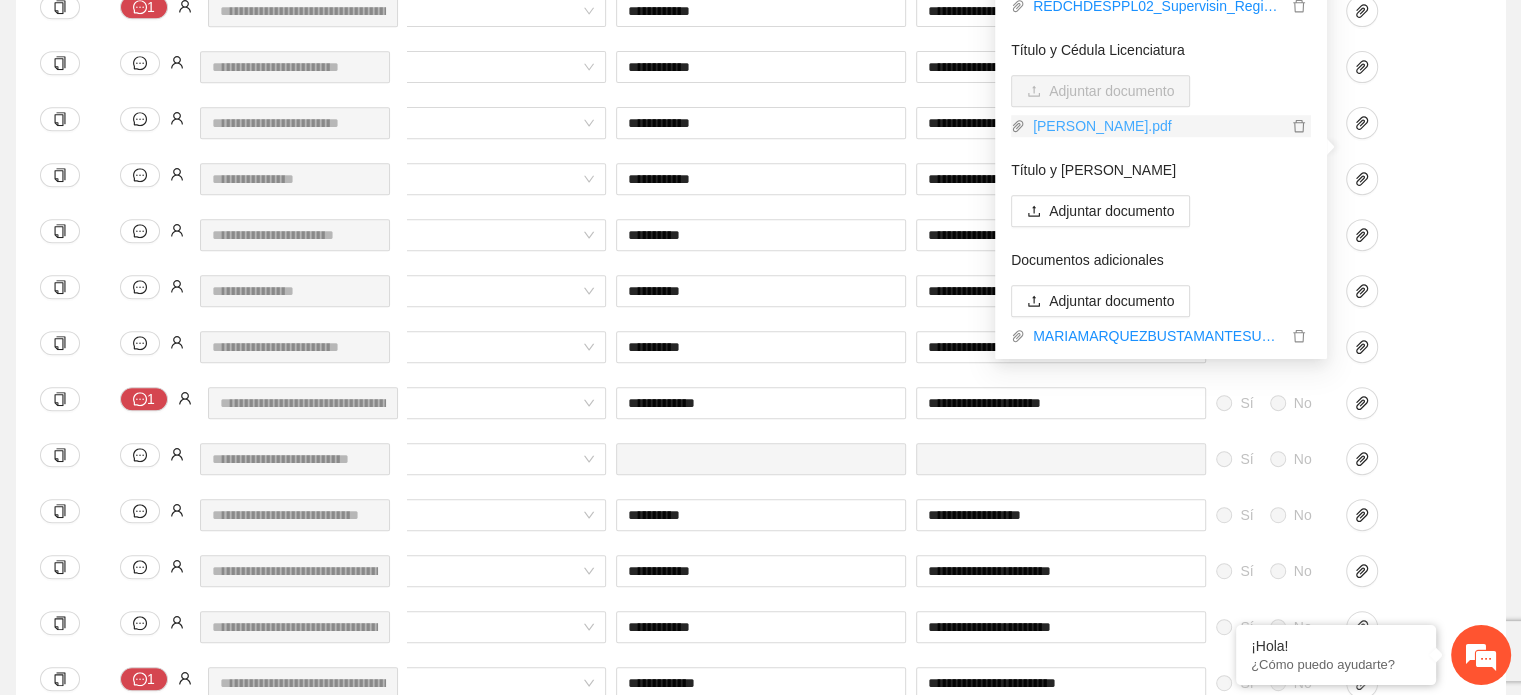 click on "[PERSON_NAME].pdf" at bounding box center [1156, 126] 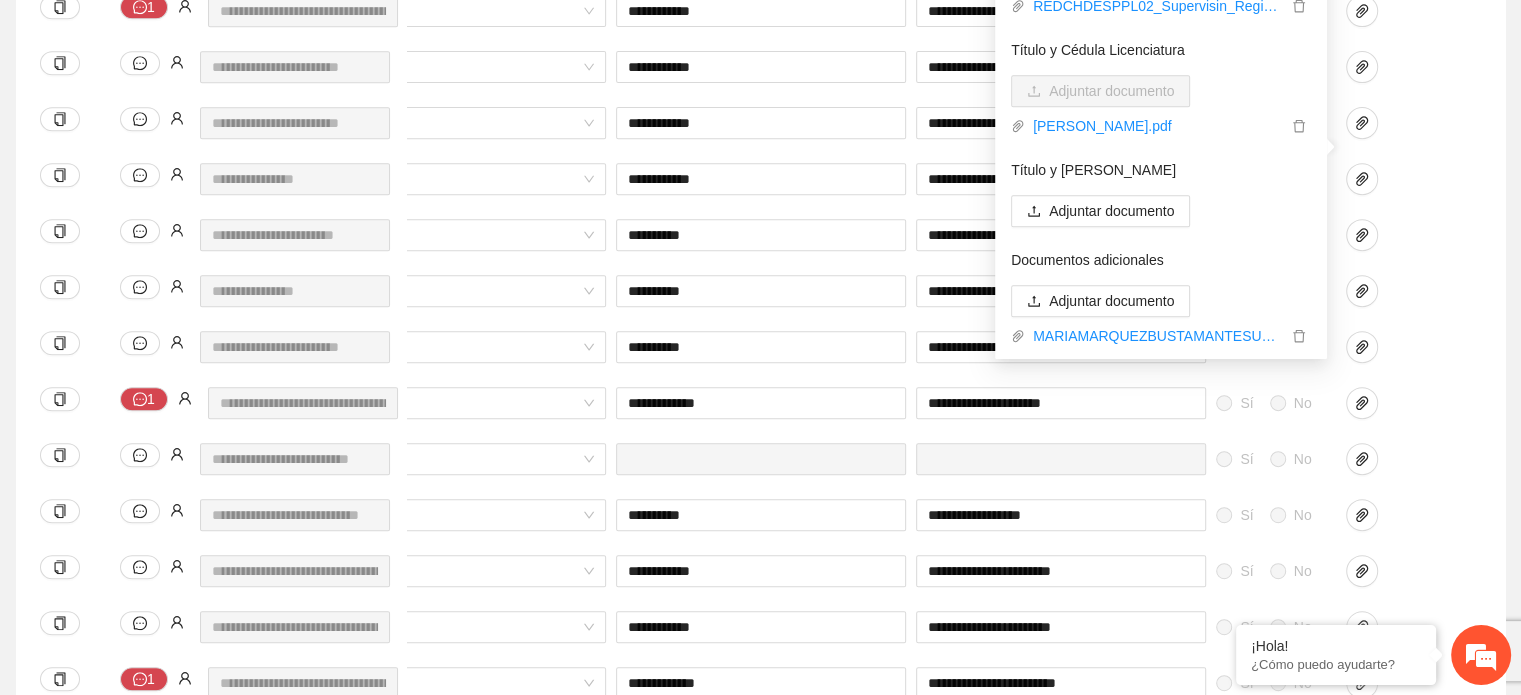 click on "**********" at bounding box center (526, 303) 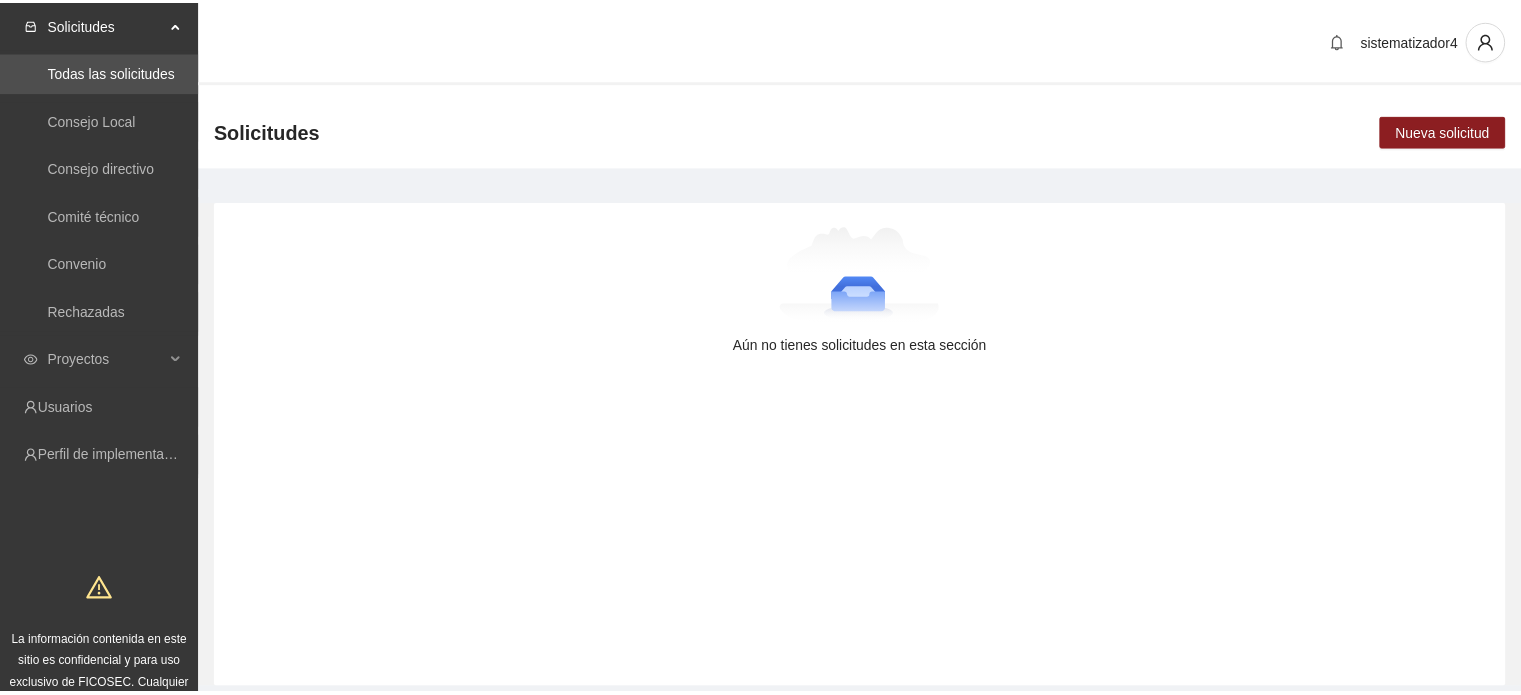 scroll, scrollTop: 0, scrollLeft: 0, axis: both 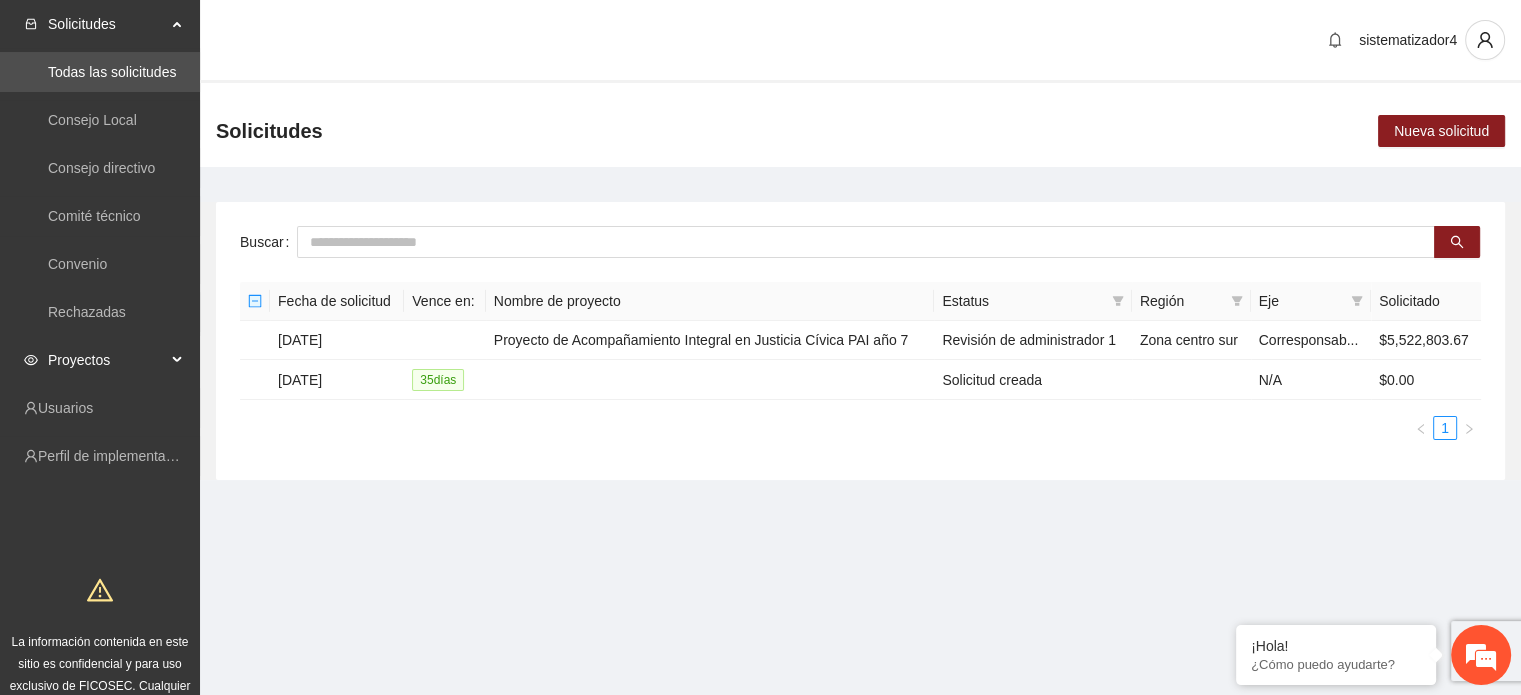 click on "Proyectos" at bounding box center (100, 360) 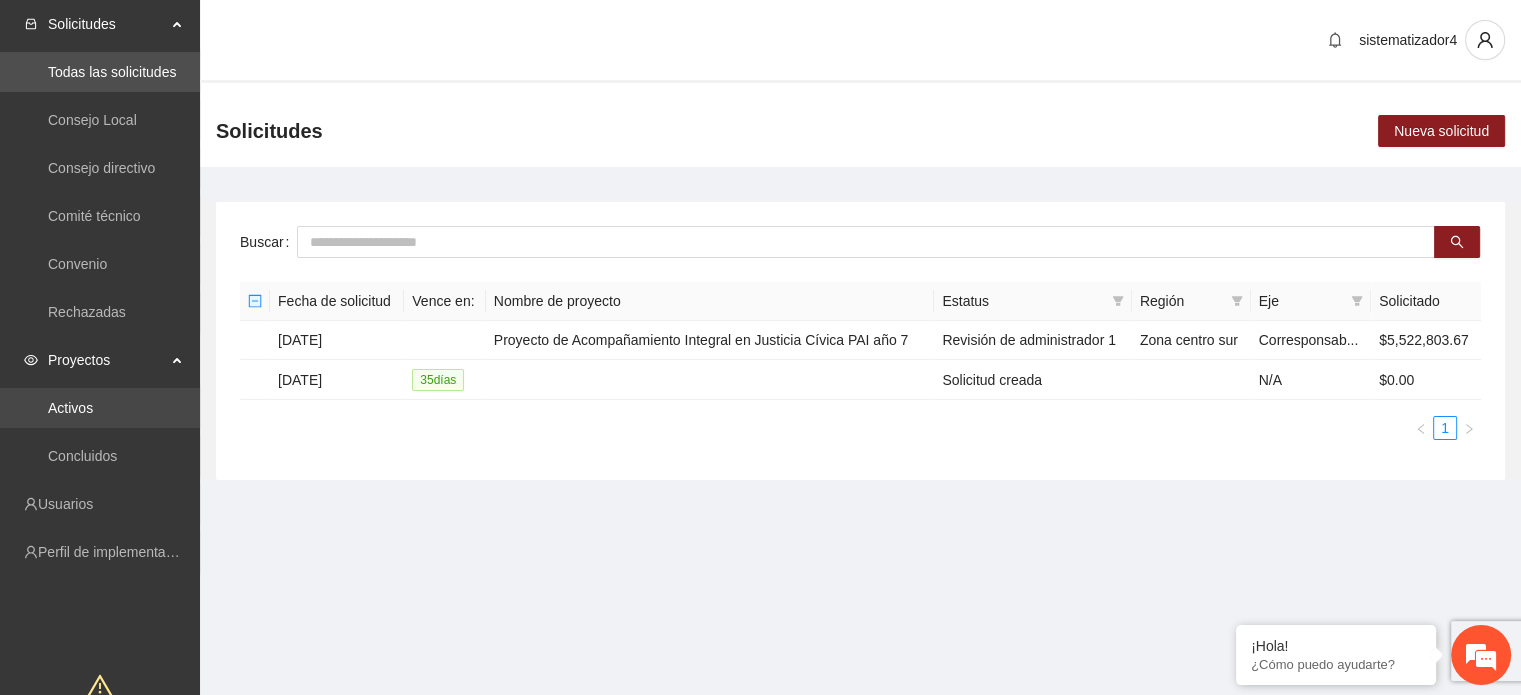 click on "Activos" at bounding box center [70, 408] 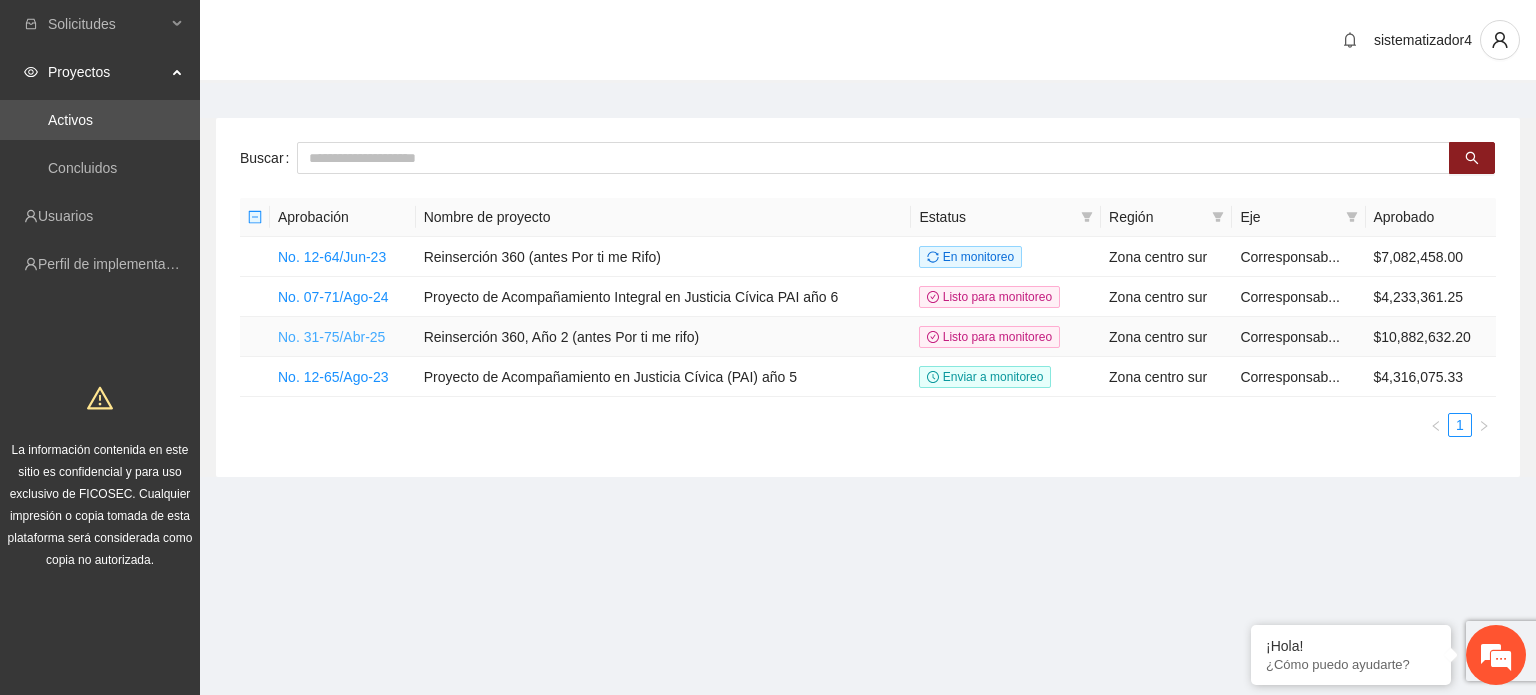 click on "No. 31-75/Abr-25" at bounding box center (331, 337) 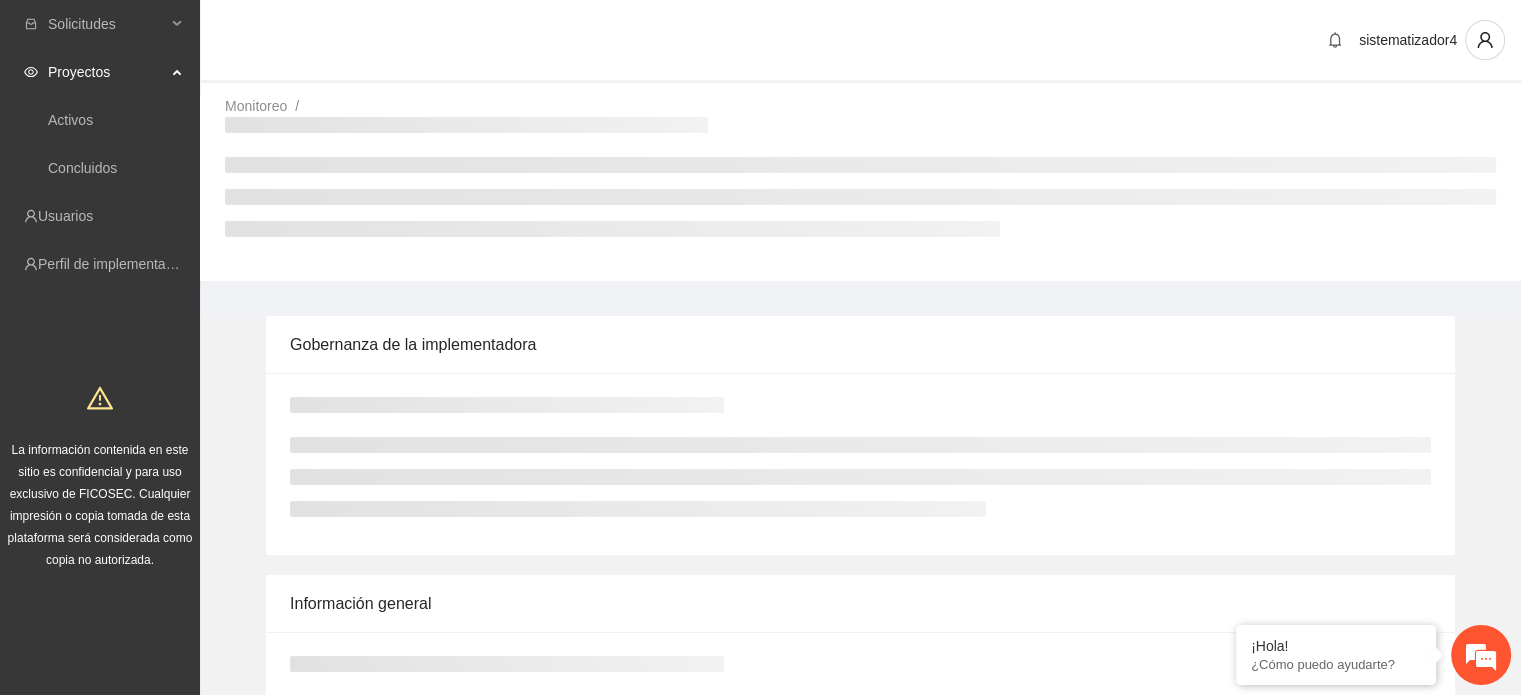 scroll, scrollTop: 0, scrollLeft: 0, axis: both 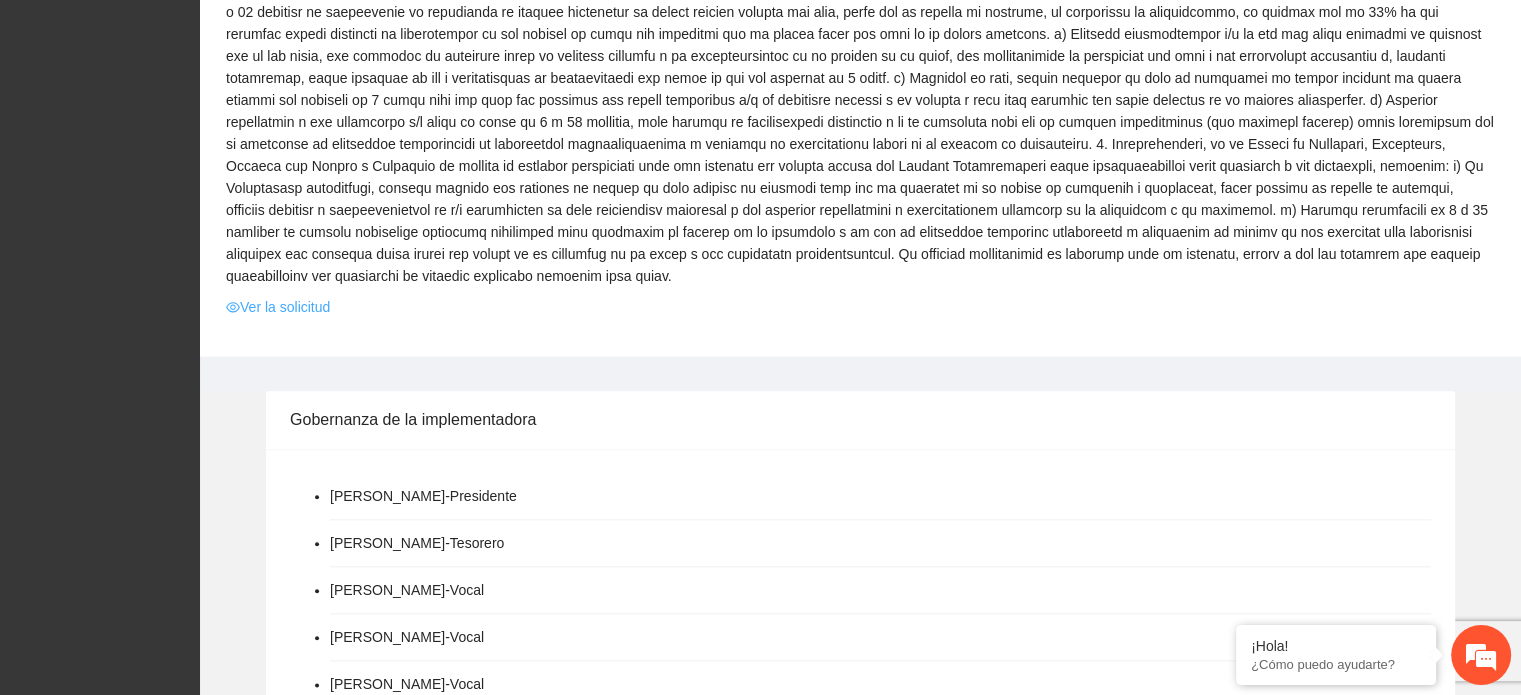 click on "Ver la solicitud" at bounding box center (278, 307) 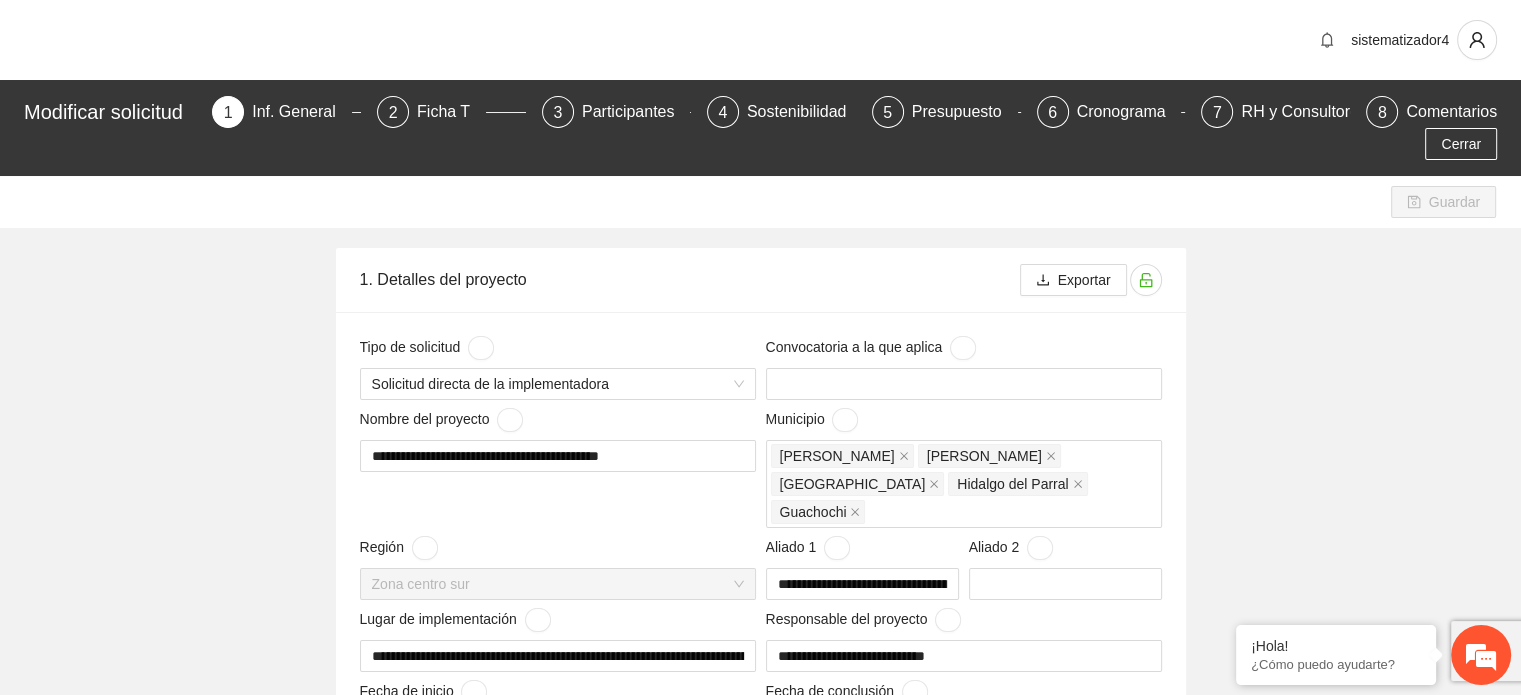 type 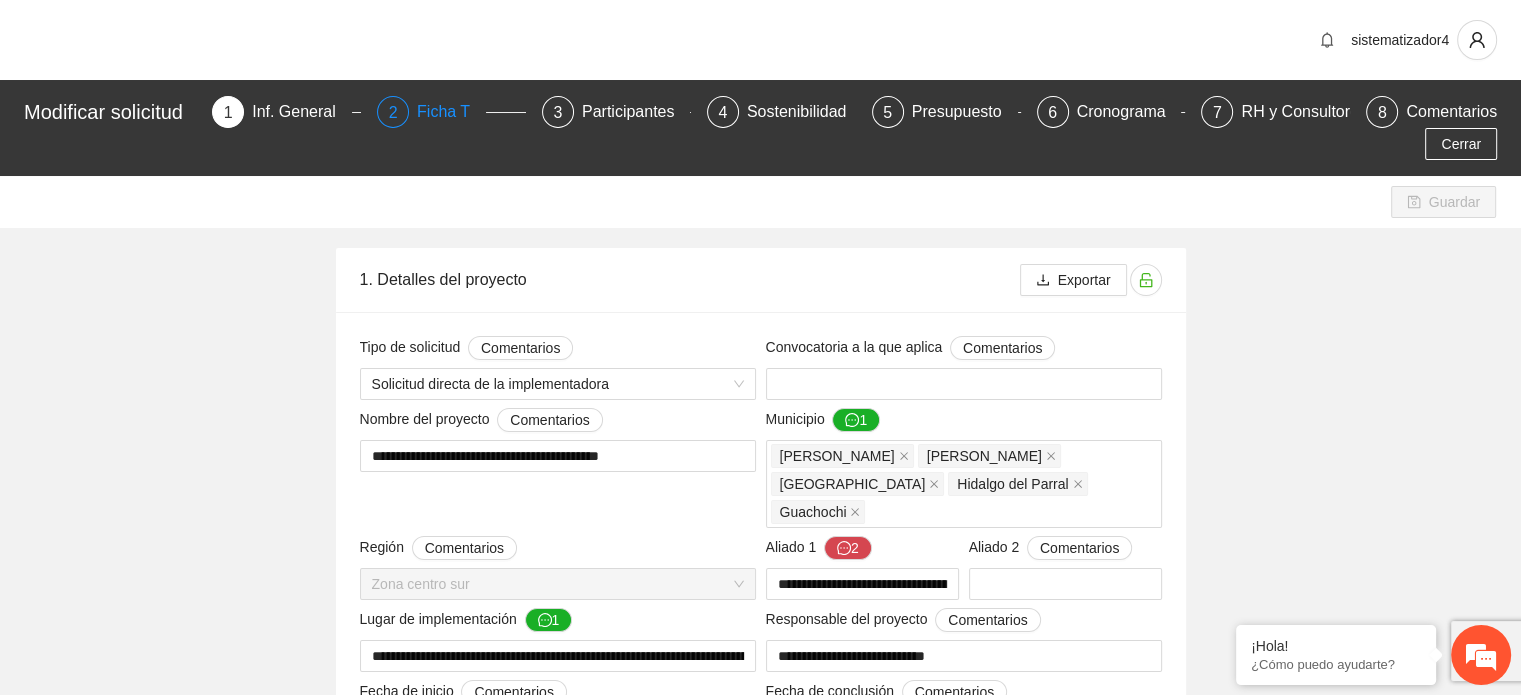 click on "Ficha T" at bounding box center [451, 112] 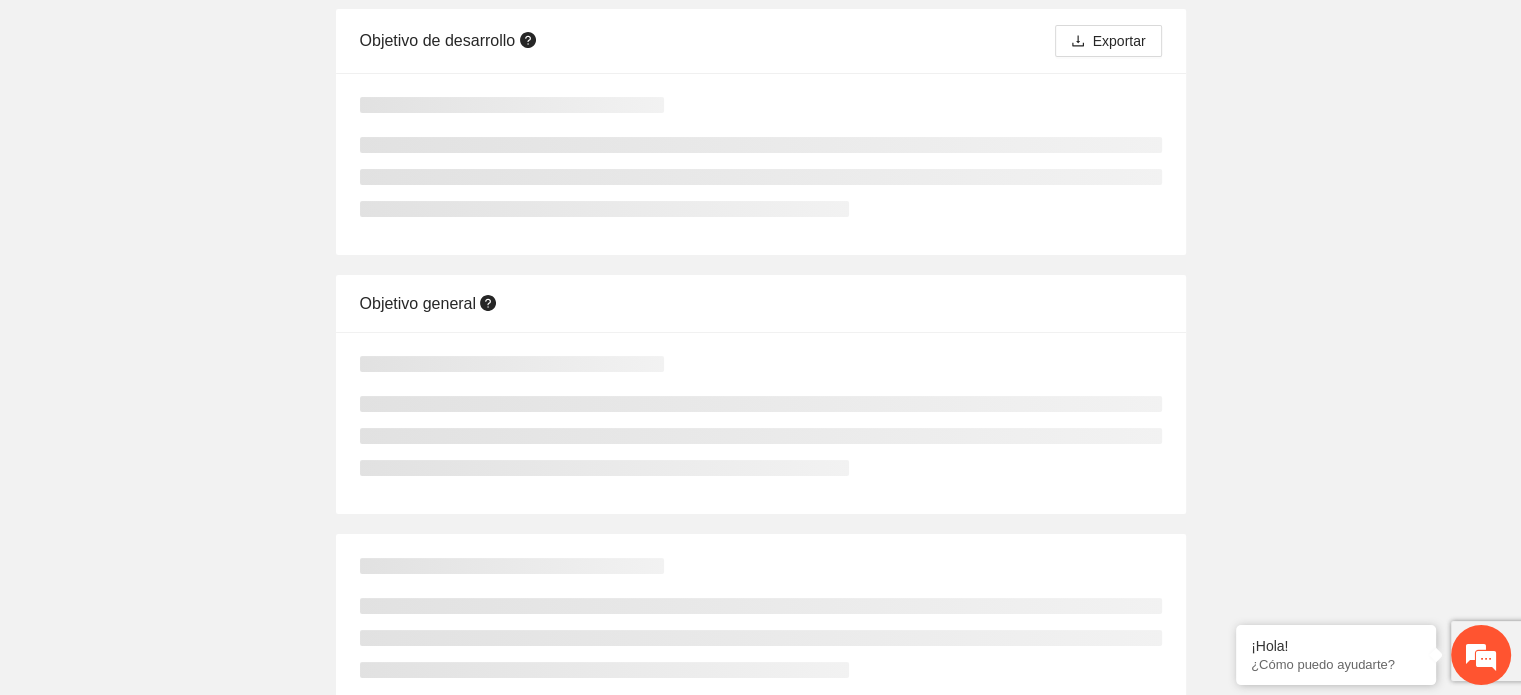 scroll, scrollTop: 303, scrollLeft: 0, axis: vertical 